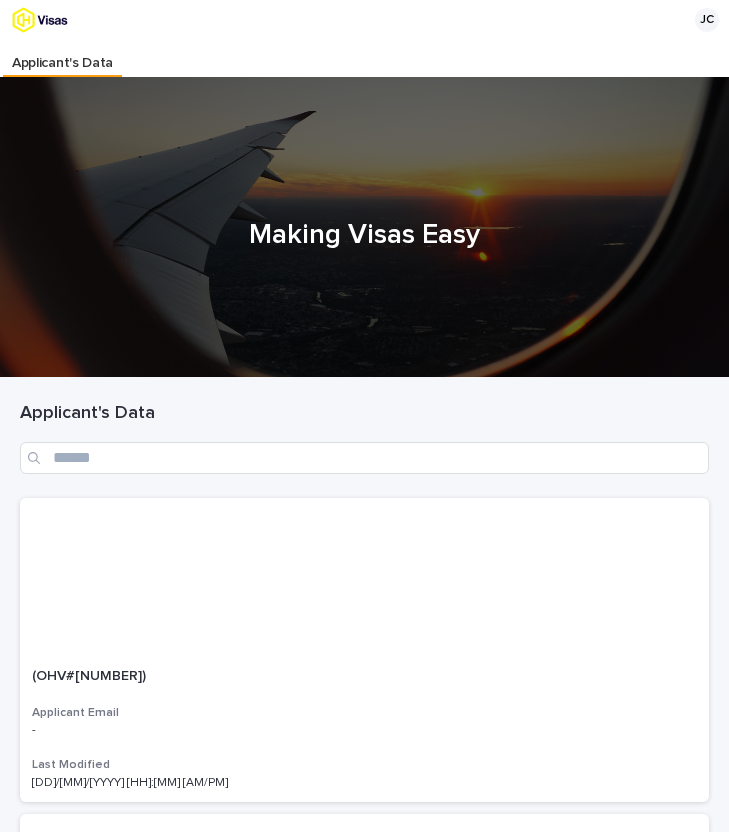 scroll, scrollTop: 0, scrollLeft: 0, axis: both 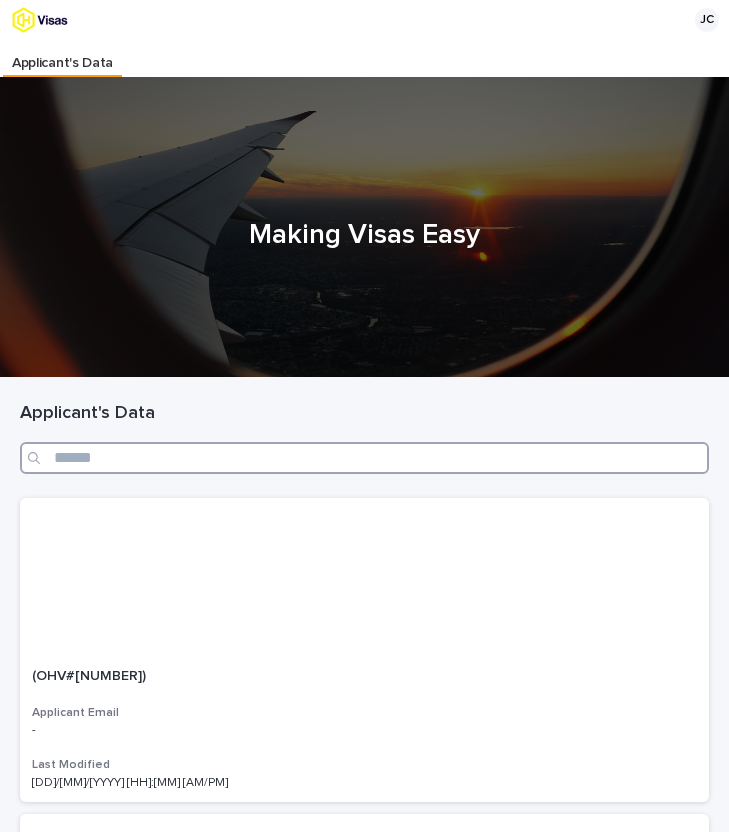click at bounding box center (364, 458) 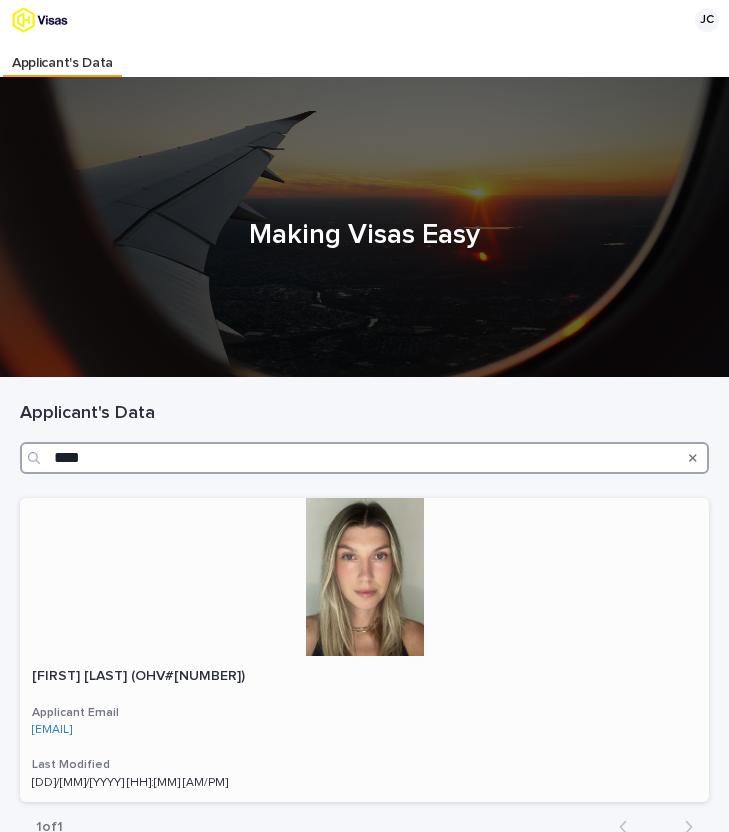 type on "****" 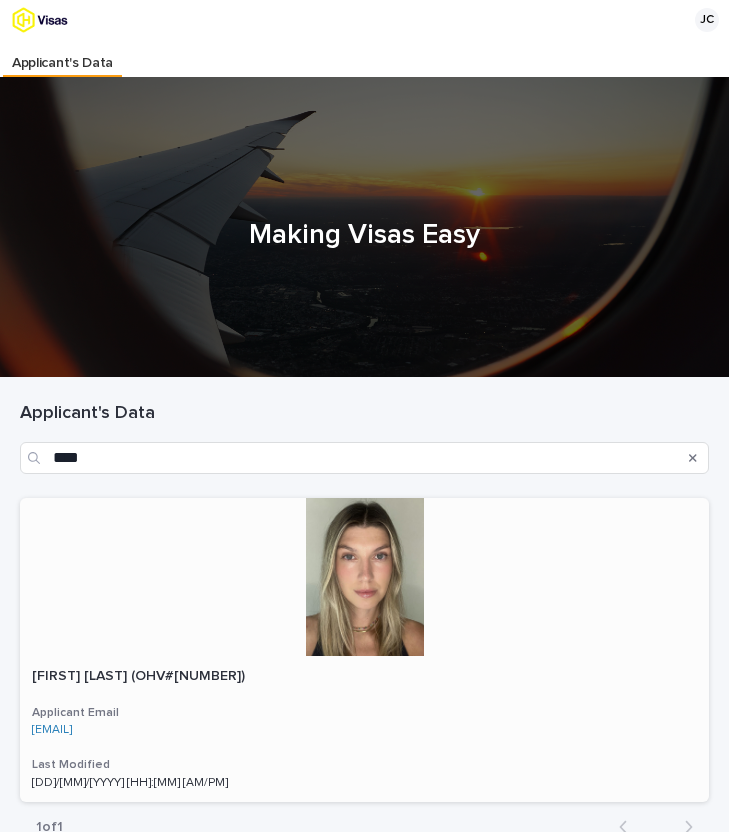 click on "[FIRST] [LAST] (OHV#[NUMBER])" at bounding box center [140, 674] 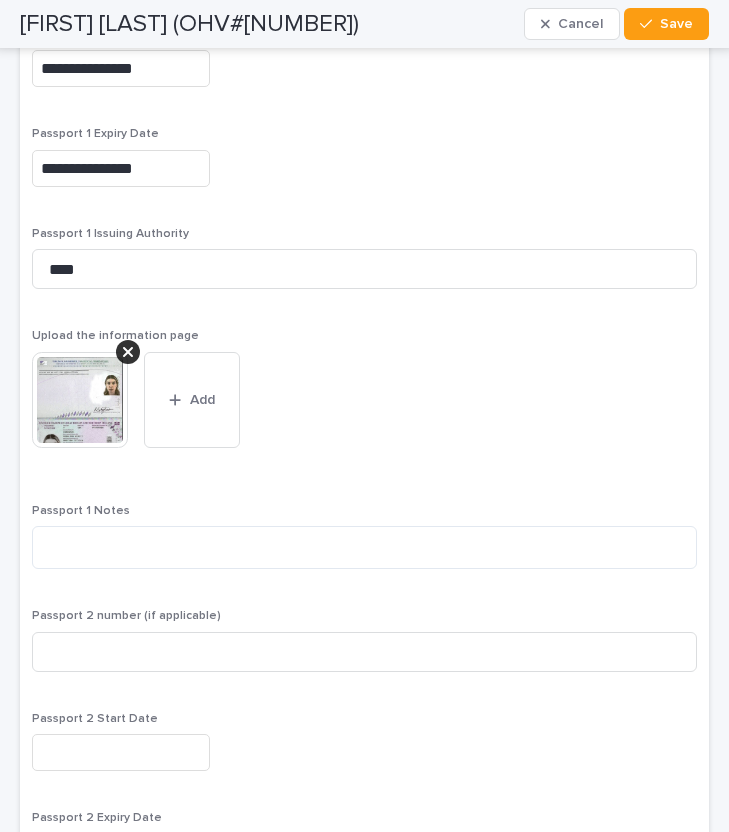 scroll, scrollTop: 2687, scrollLeft: 0, axis: vertical 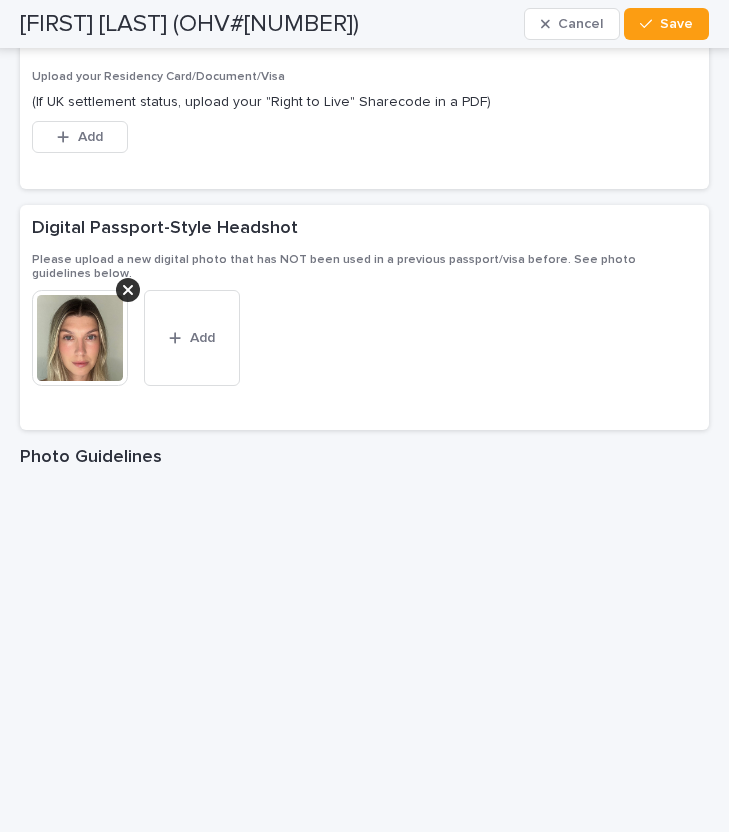 click at bounding box center [80, 338] 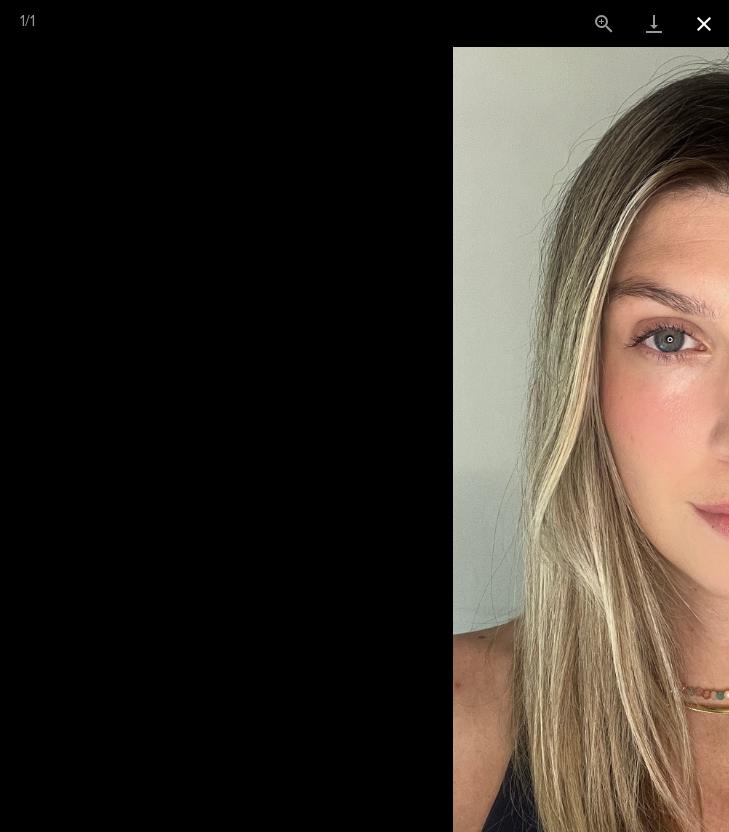 click at bounding box center [704, 23] 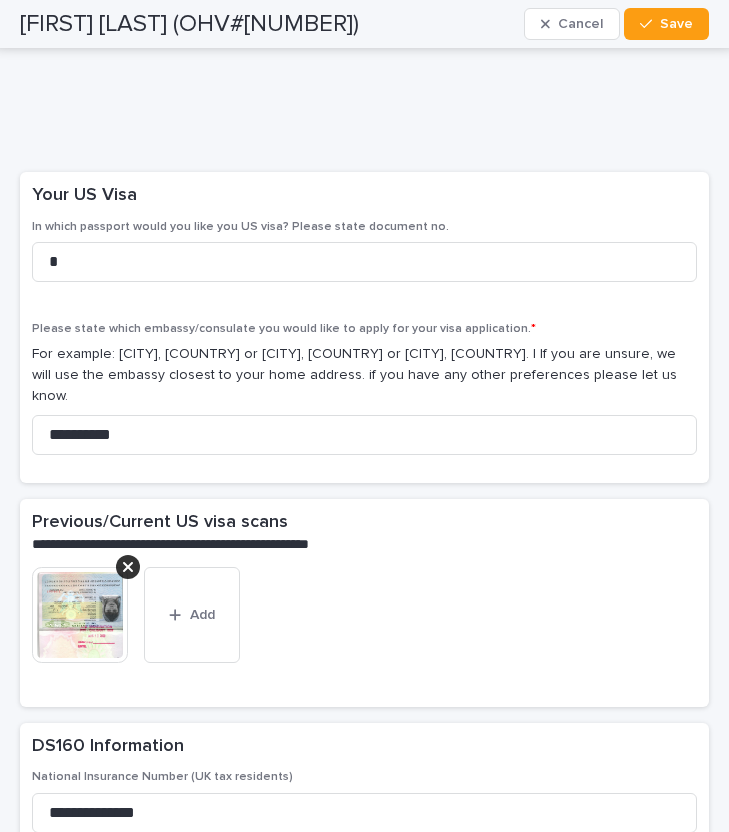 scroll, scrollTop: 5052, scrollLeft: 0, axis: vertical 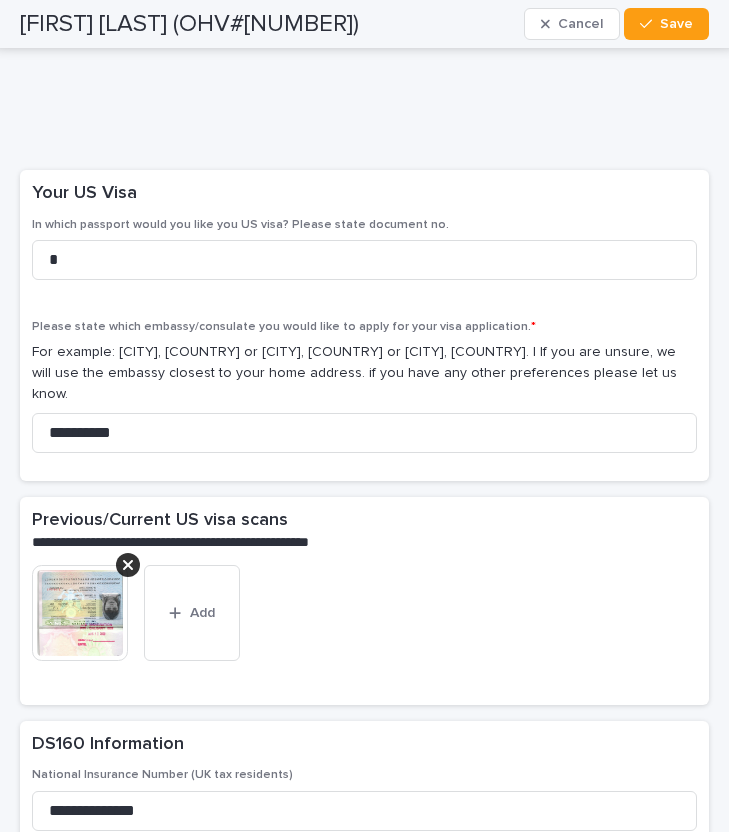 click at bounding box center [80, 613] 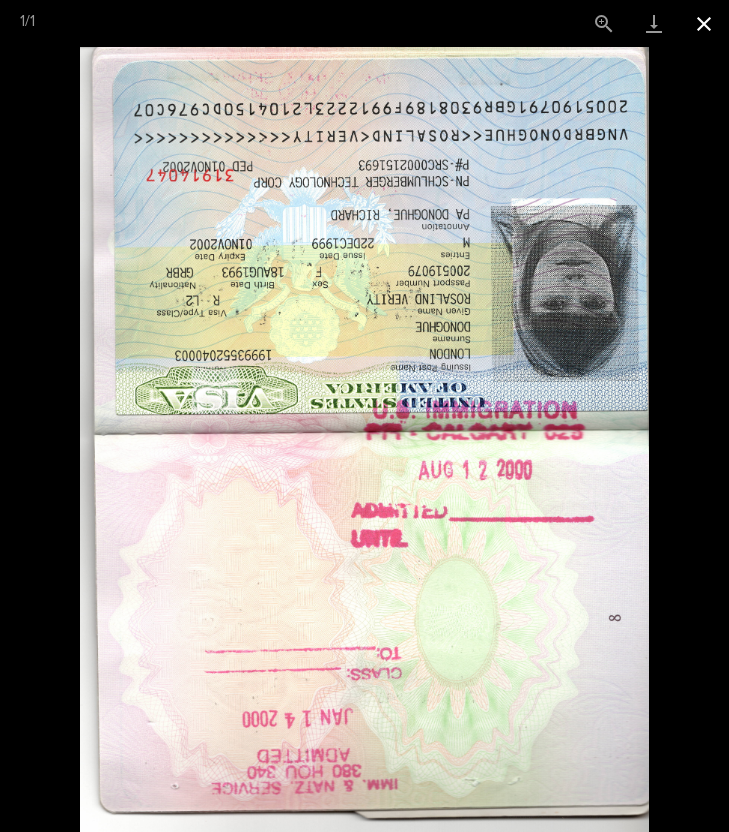 click at bounding box center (704, 23) 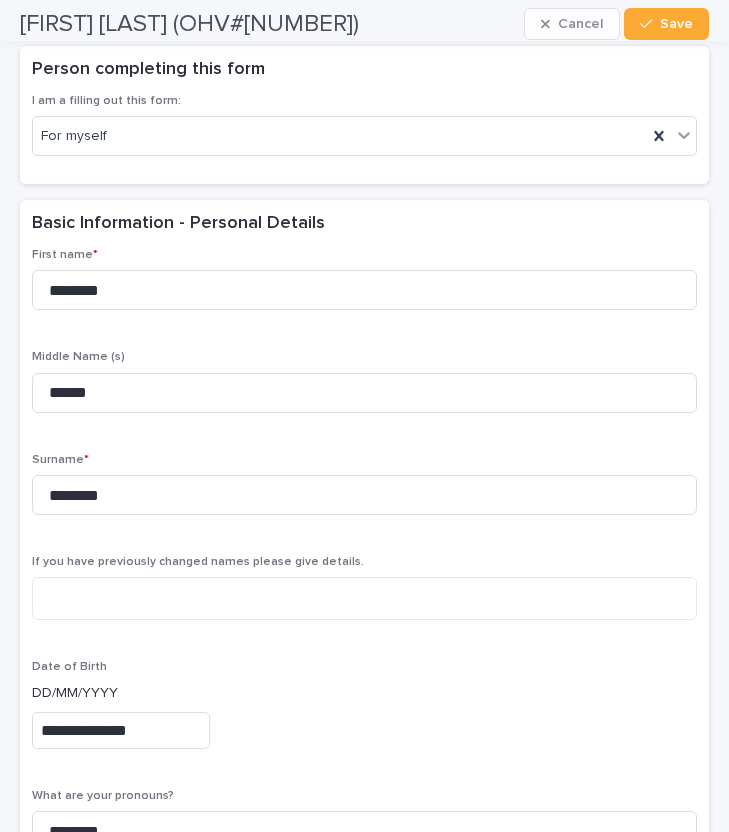 scroll, scrollTop: 403, scrollLeft: 0, axis: vertical 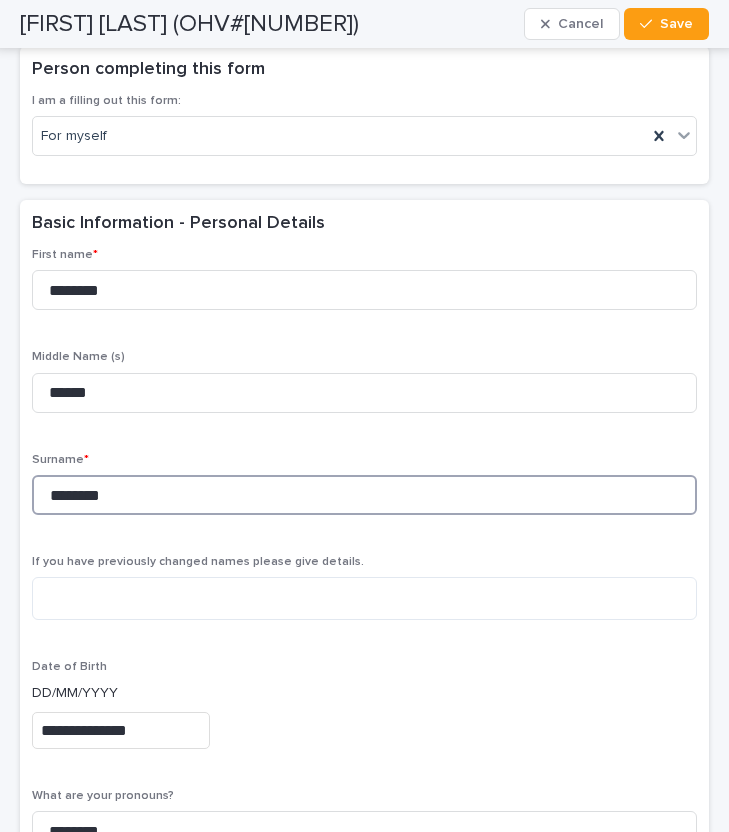 click on "********" at bounding box center [364, 495] 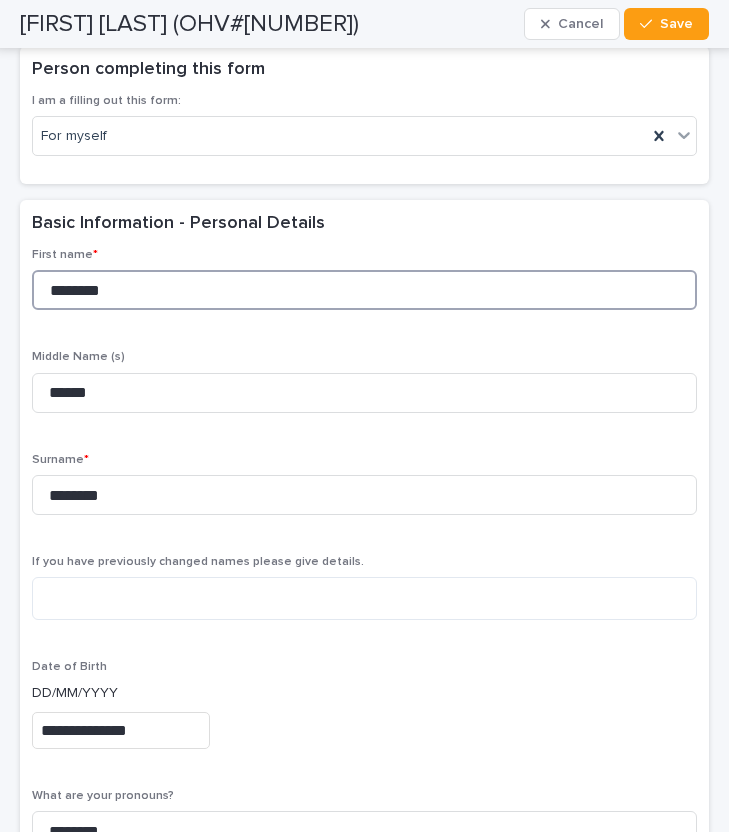 click on "********" at bounding box center (364, 290) 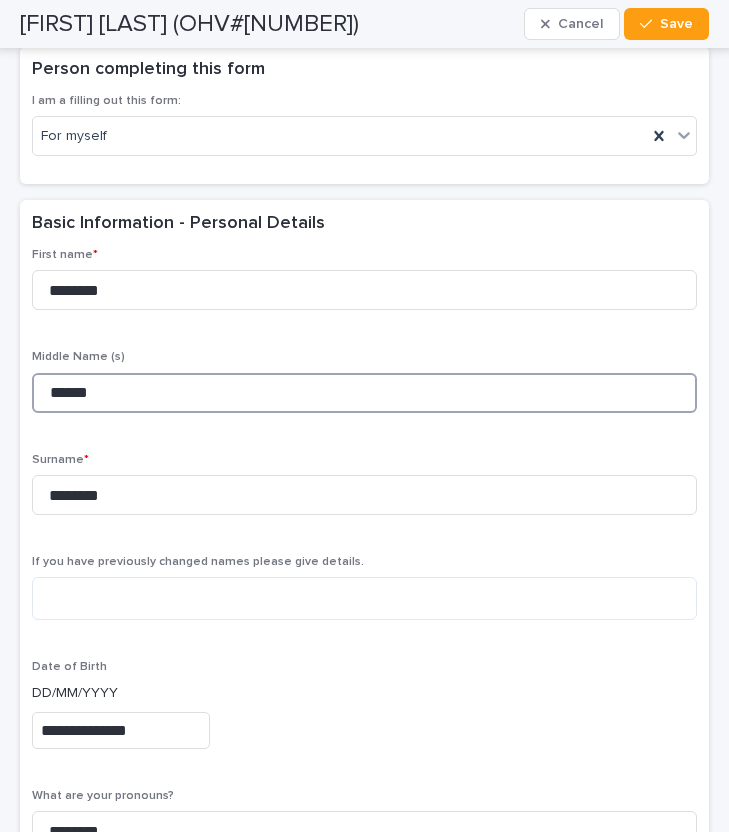 click on "******" at bounding box center (364, 393) 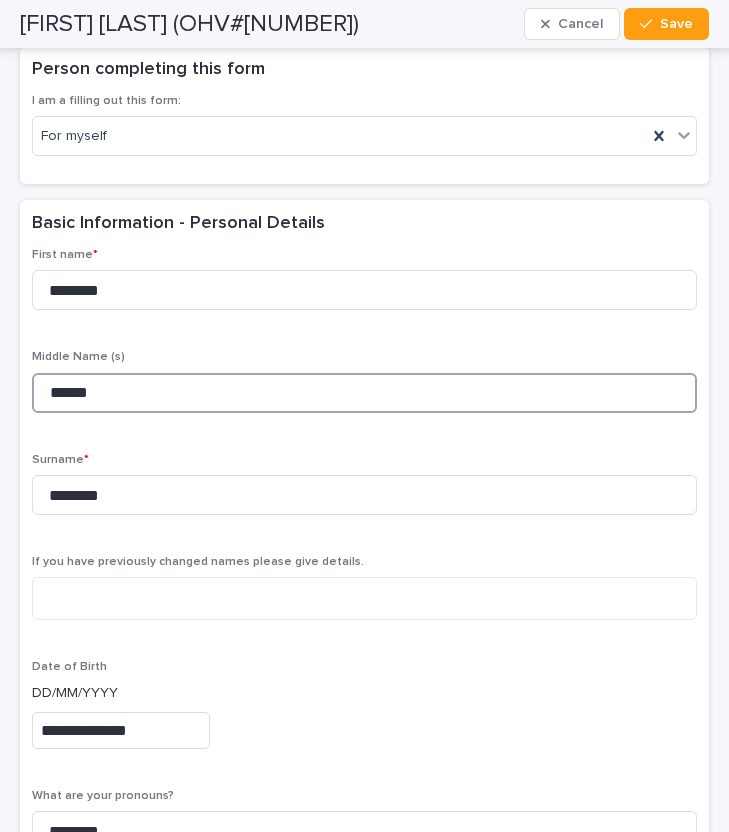 click on "******" at bounding box center [364, 393] 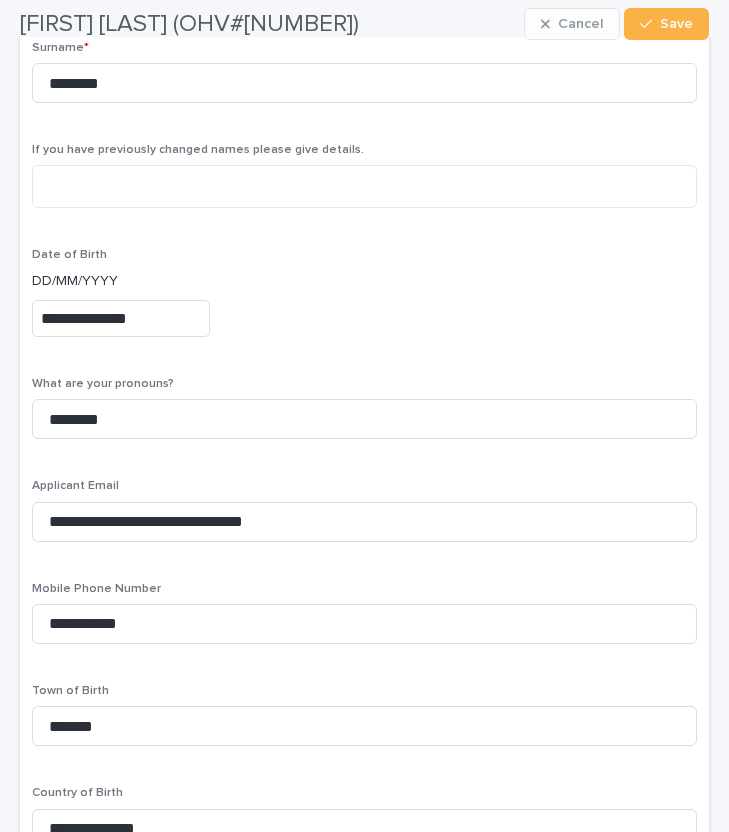 scroll, scrollTop: 931, scrollLeft: 0, axis: vertical 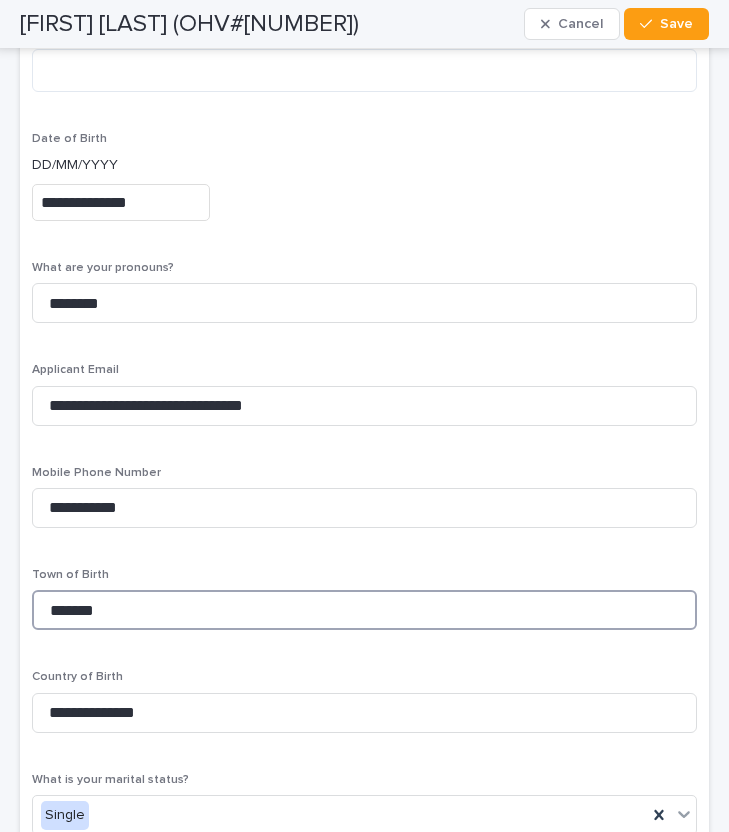 click on "*******" at bounding box center (364, 610) 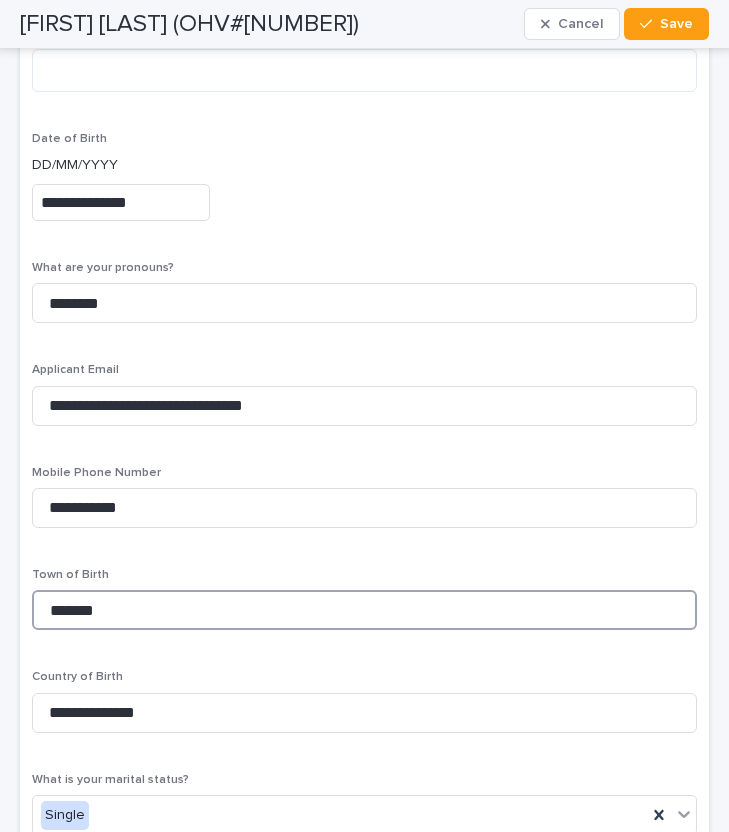 click on "*******" at bounding box center (364, 610) 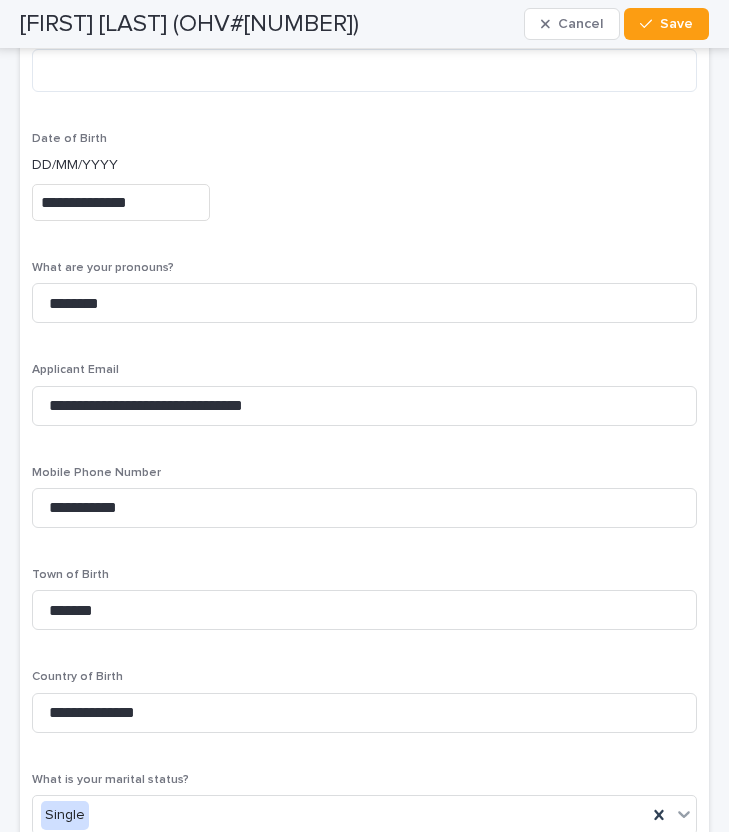 click on "[FIRST] [LAST] (OHV#[NUMBER])" at bounding box center [189, 24] 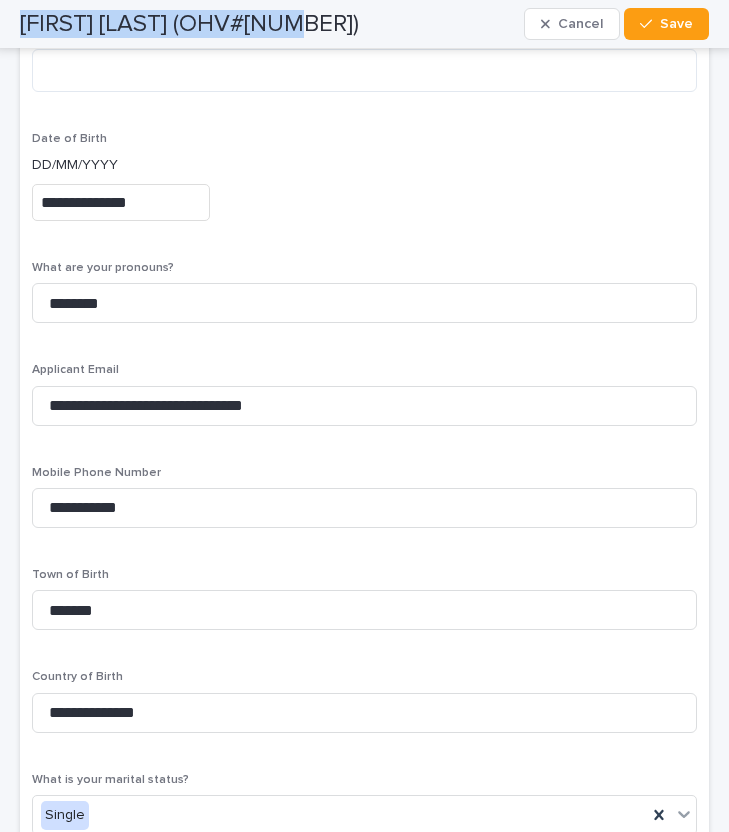 drag, startPoint x: 43, startPoint y: 23, endPoint x: 238, endPoint y: 24, distance: 195.00256 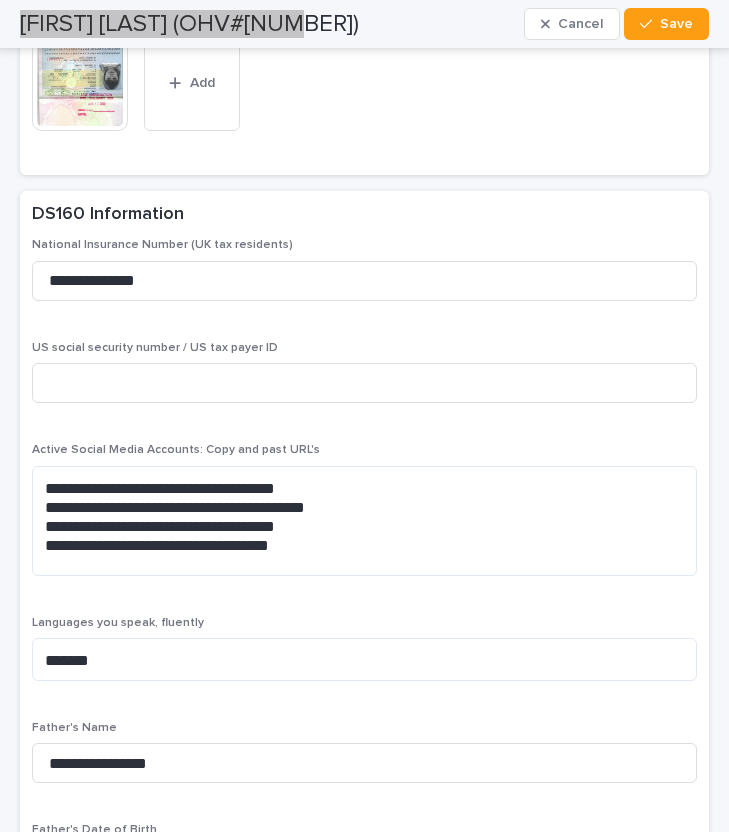 scroll, scrollTop: 5604, scrollLeft: 0, axis: vertical 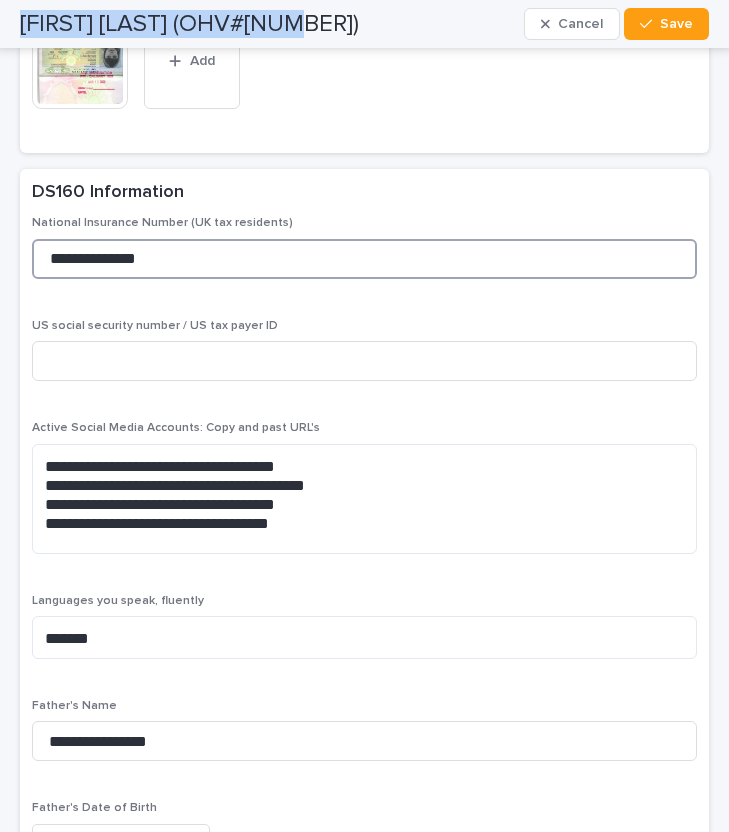 click on "**********" at bounding box center (364, 259) 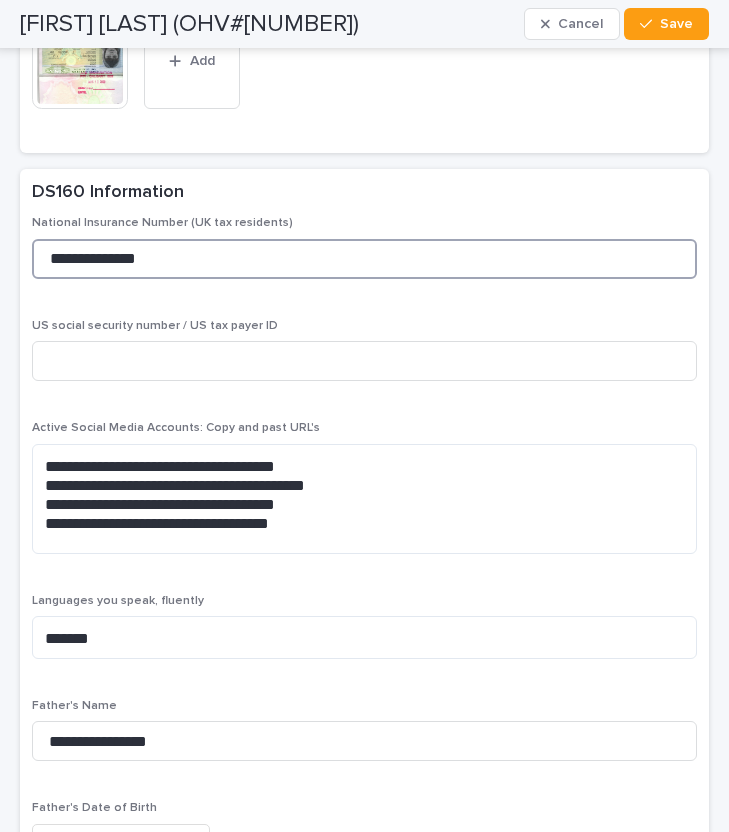 click on "**********" at bounding box center (364, 259) 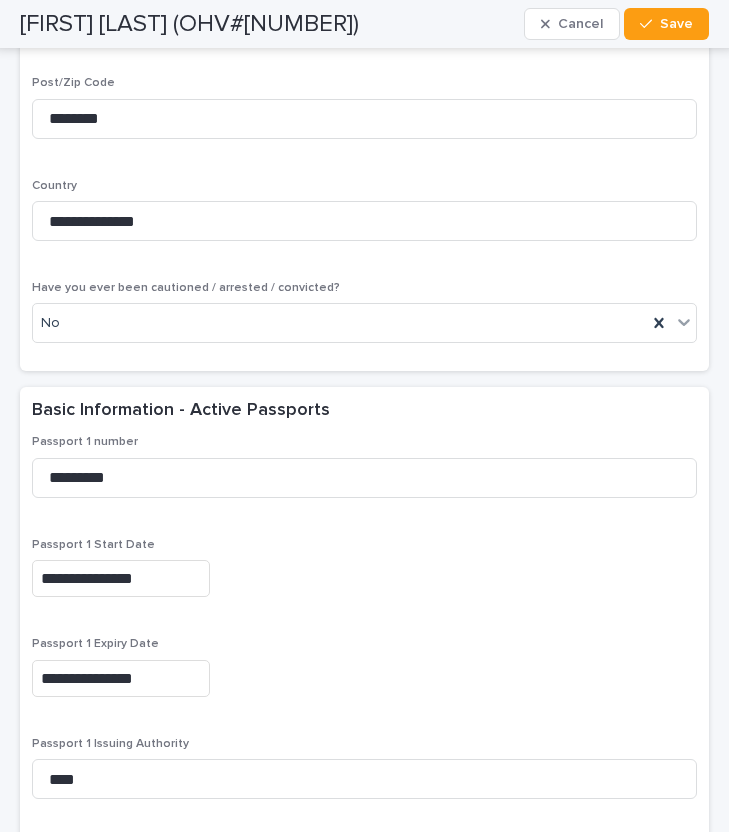 scroll, scrollTop: 2198, scrollLeft: 0, axis: vertical 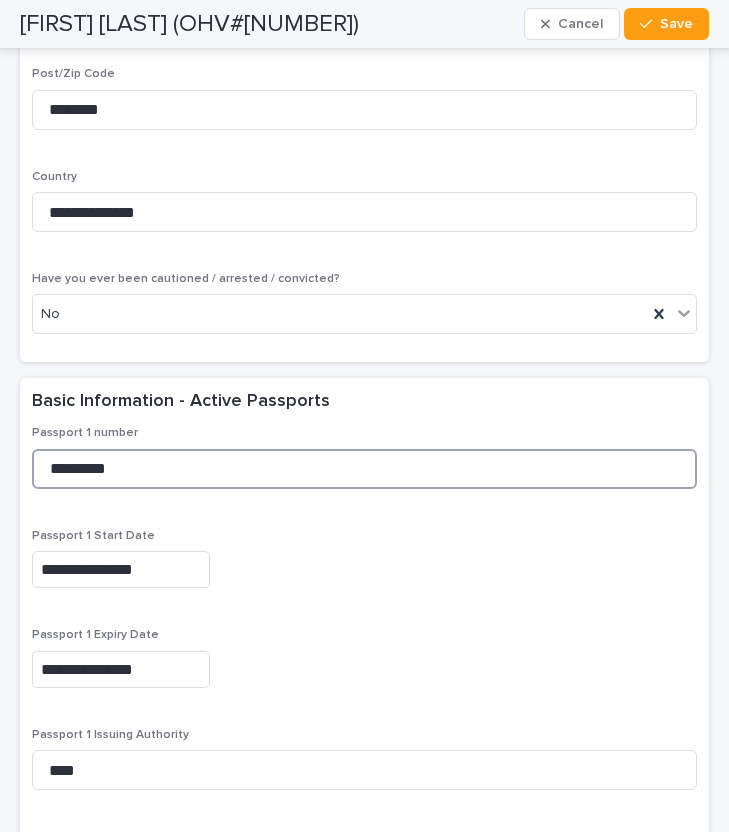 click on "*********" at bounding box center (364, 469) 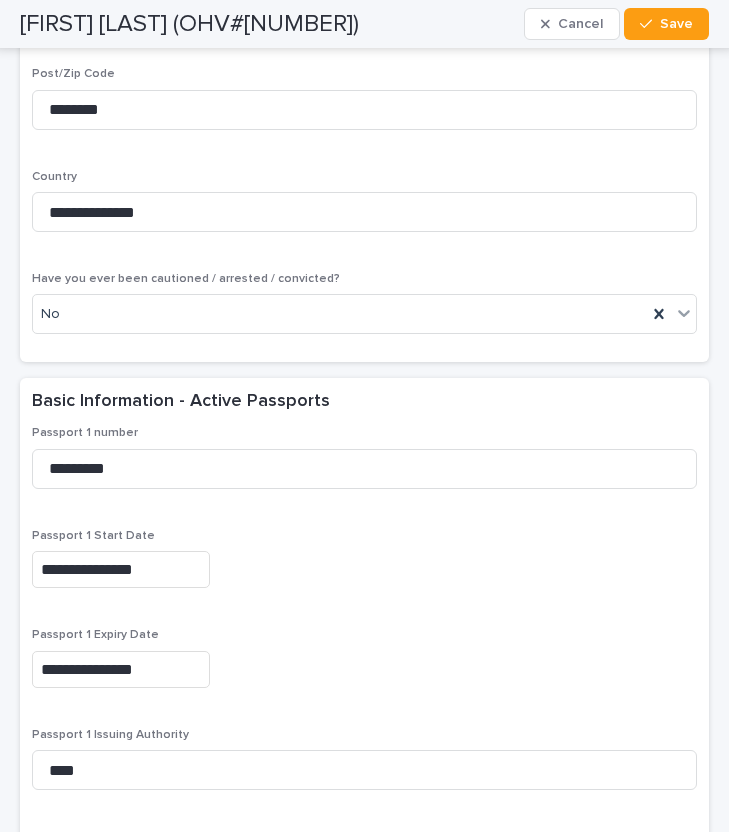click on "[FIRST] [LAST] (OHV#[NUMBER])" at bounding box center [189, 24] 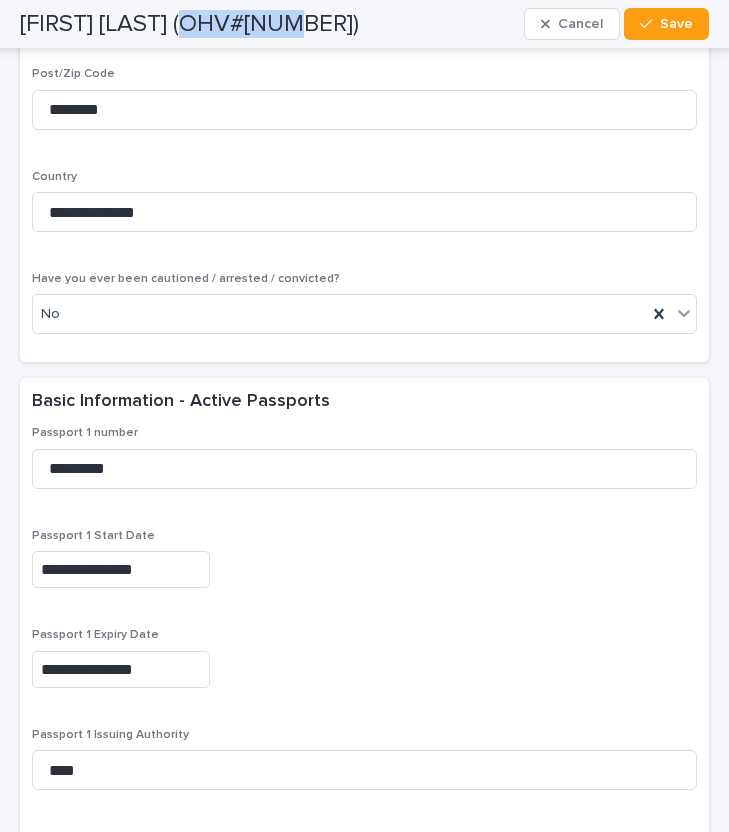 click on "[FIRST] [LAST] (OHV#[NUMBER])" at bounding box center (189, 24) 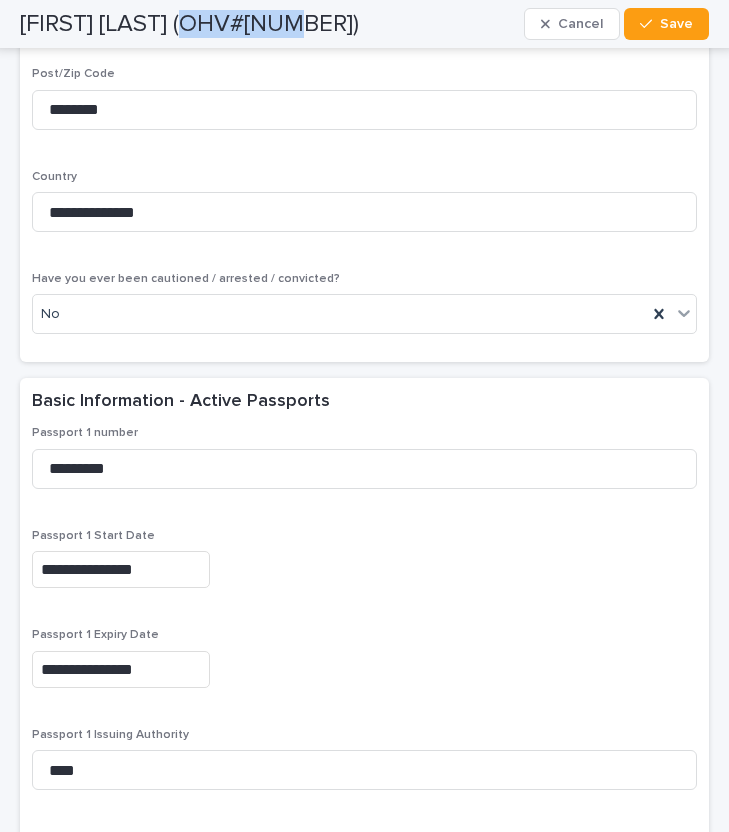 click on "[FIRST] [LAST] (OHV#[NUMBER])" at bounding box center (189, 24) 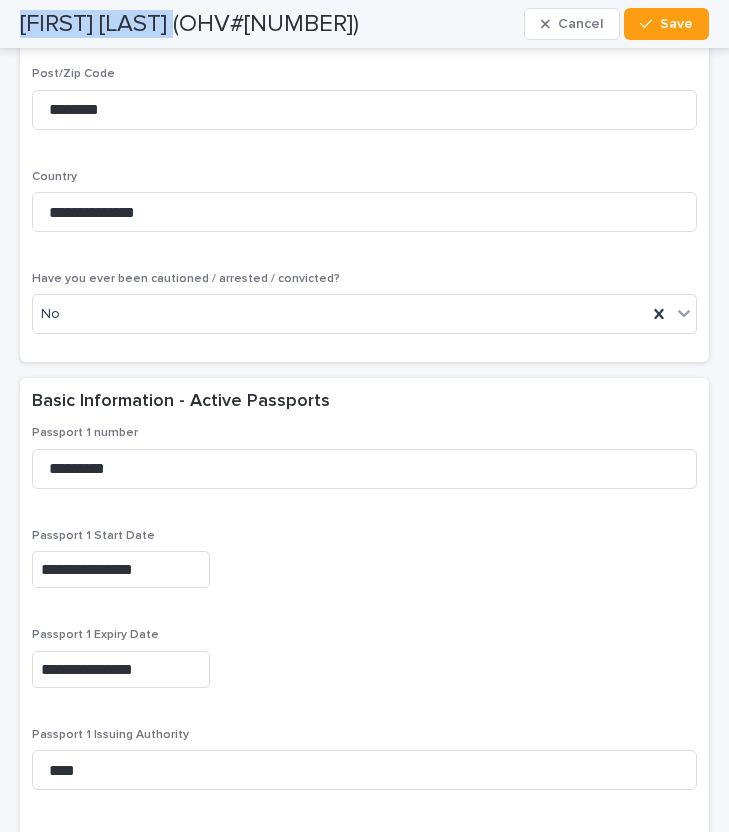 drag, startPoint x: 84, startPoint y: 18, endPoint x: 148, endPoint y: 18, distance: 64 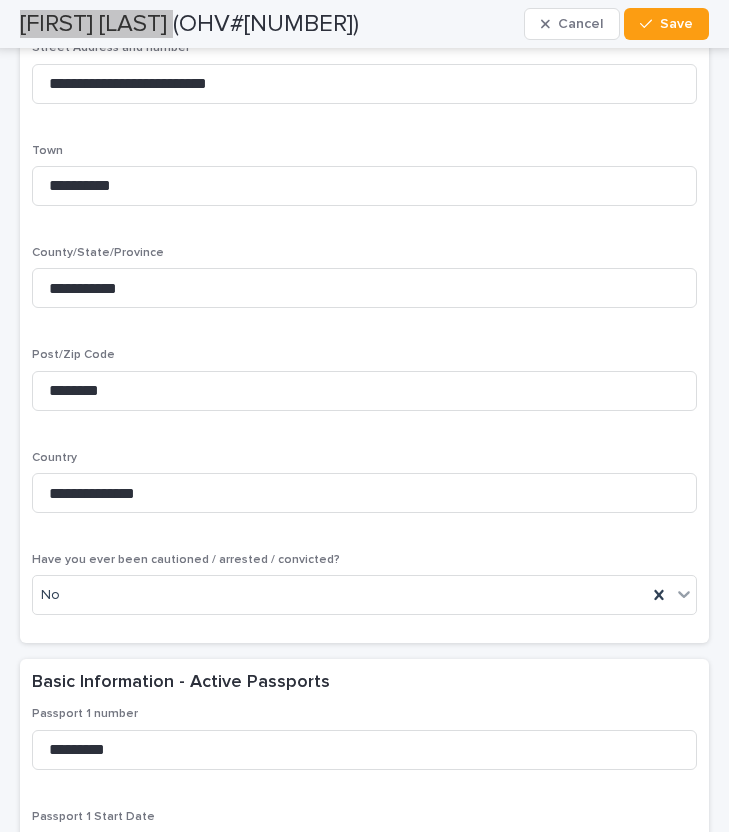 scroll, scrollTop: 1872, scrollLeft: 0, axis: vertical 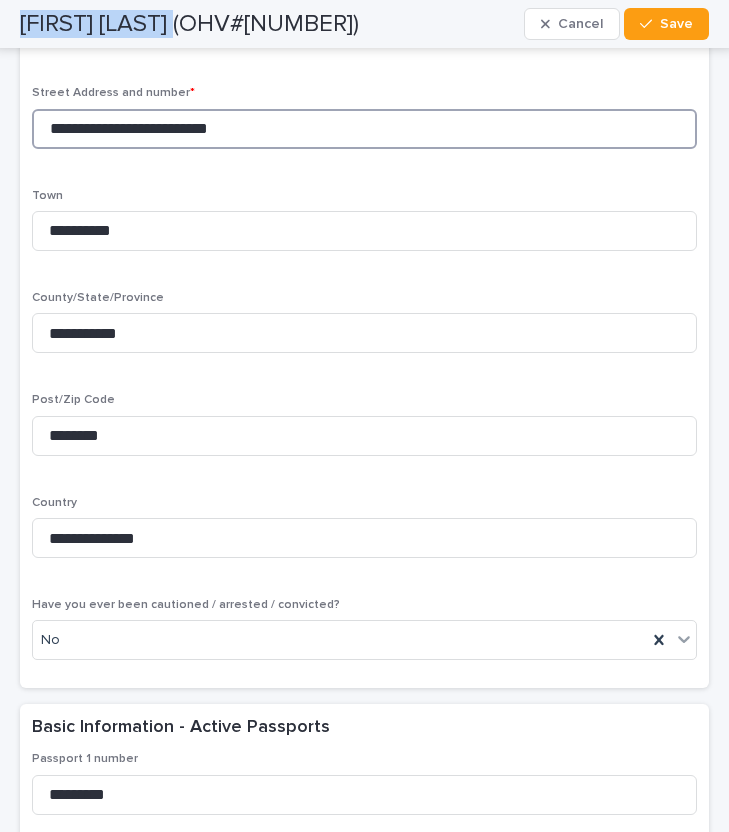 click on "**********" at bounding box center (364, 129) 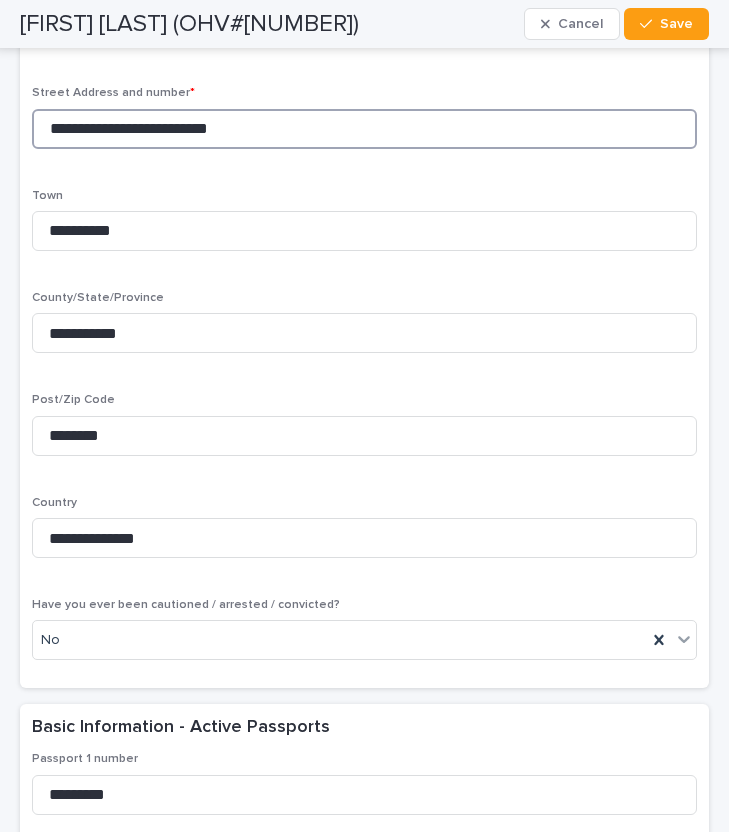 drag, startPoint x: 69, startPoint y: 142, endPoint x: 106, endPoint y: 142, distance: 37 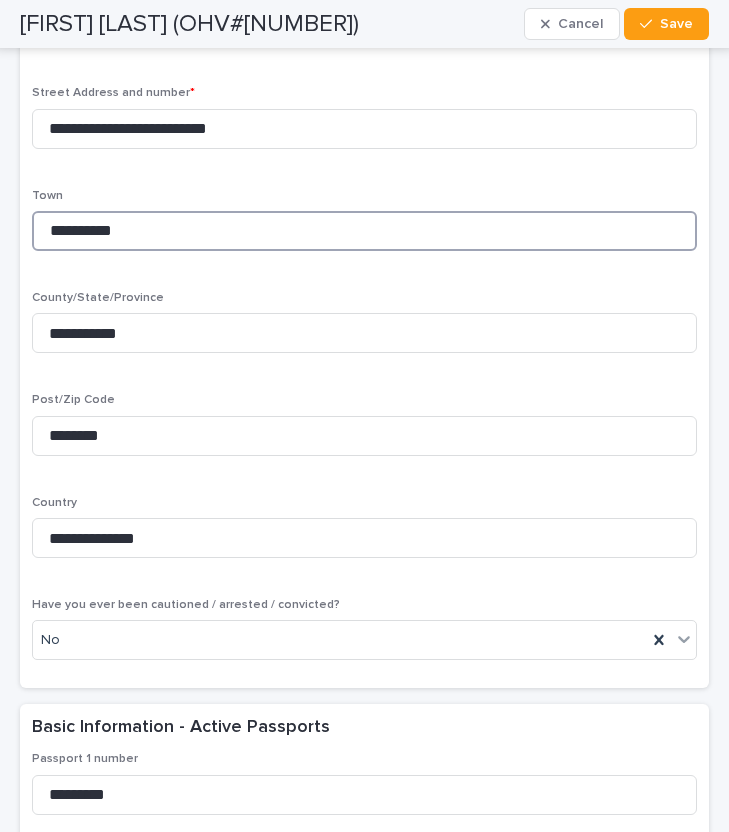 click on "**********" at bounding box center [364, 231] 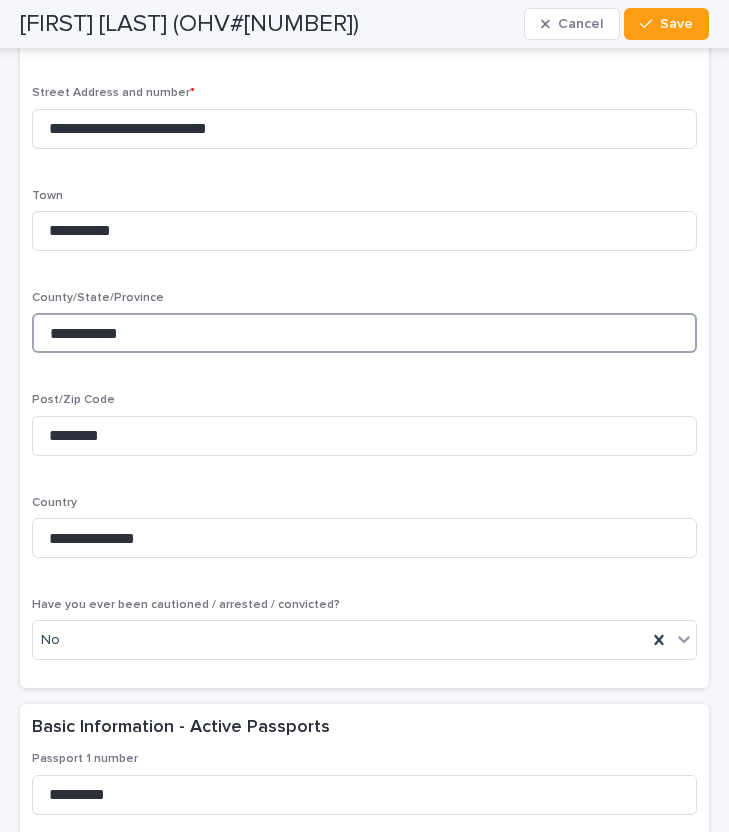 click on "**********" at bounding box center [364, 333] 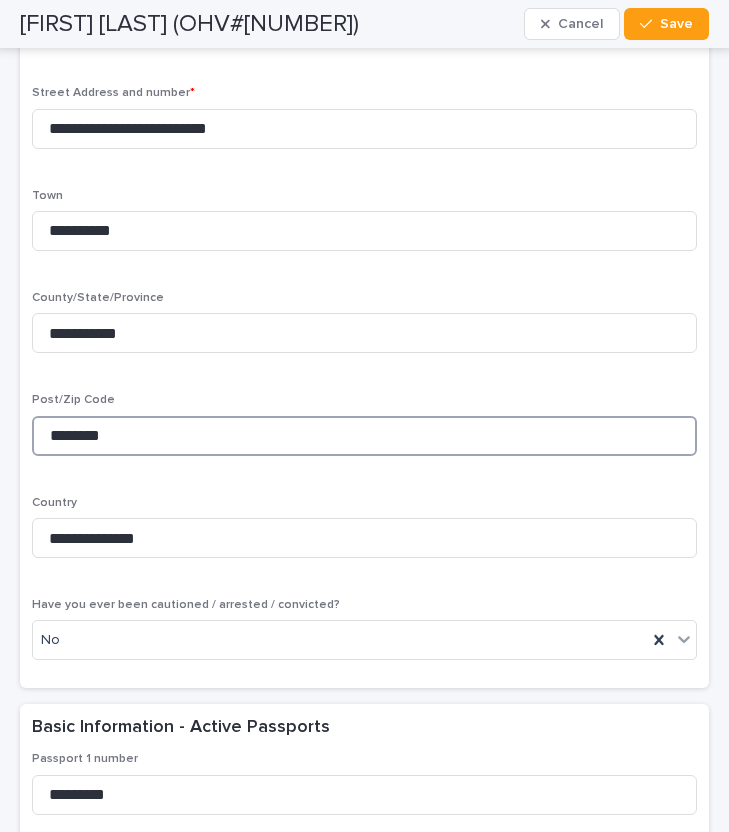 click on "********" at bounding box center (364, 436) 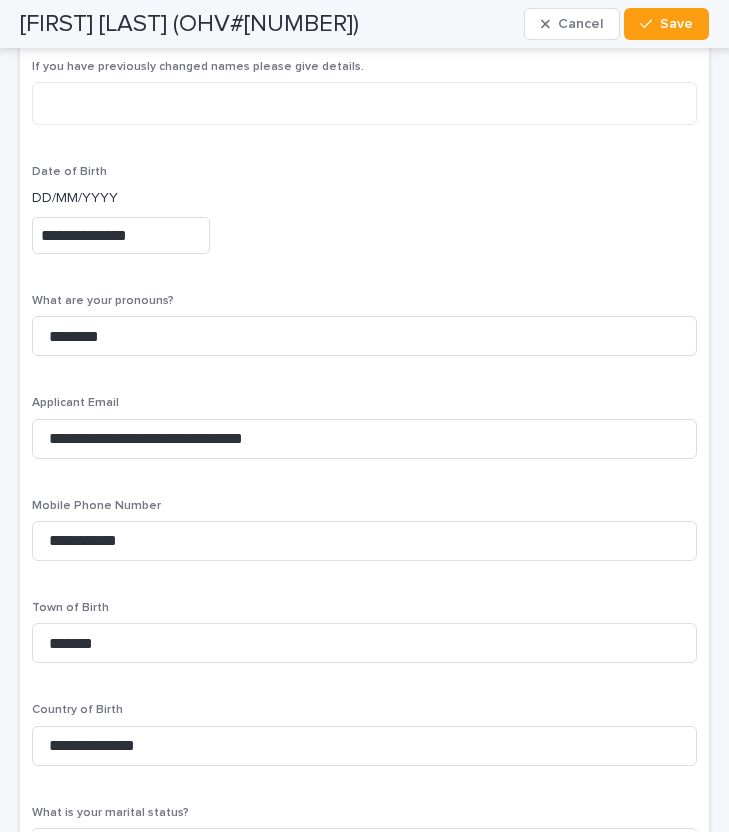 scroll, scrollTop: 894, scrollLeft: 0, axis: vertical 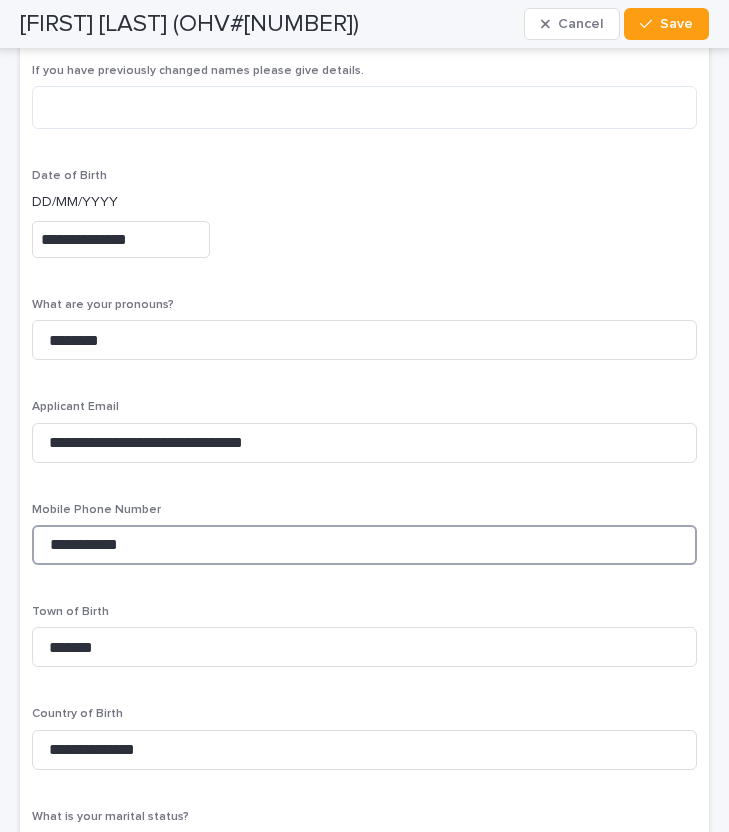 click on "**********" at bounding box center [364, 545] 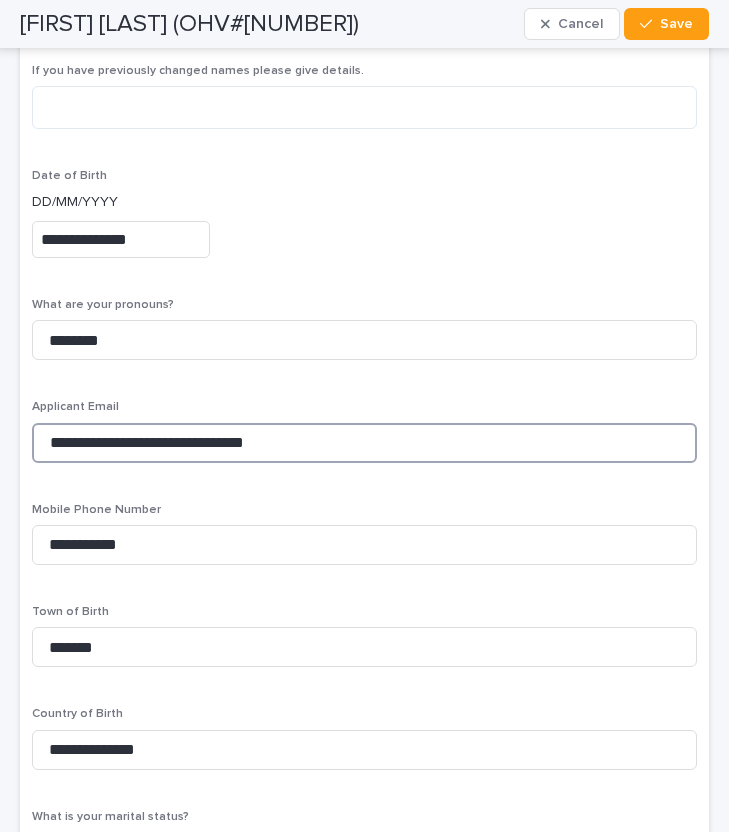 click on "**********" at bounding box center [364, 443] 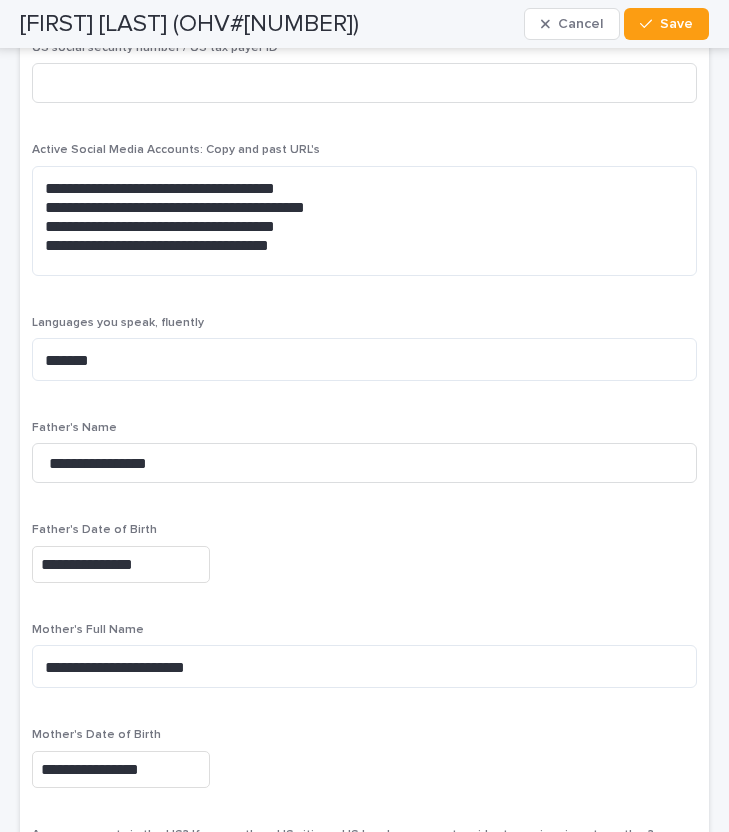 scroll, scrollTop: 5884, scrollLeft: 0, axis: vertical 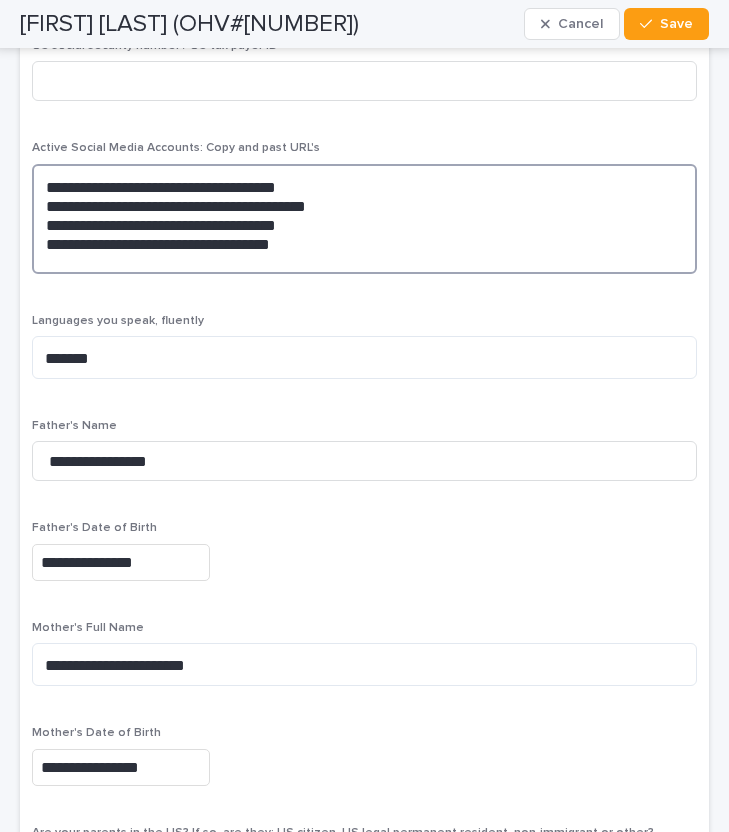 click on "**********" at bounding box center (364, 219) 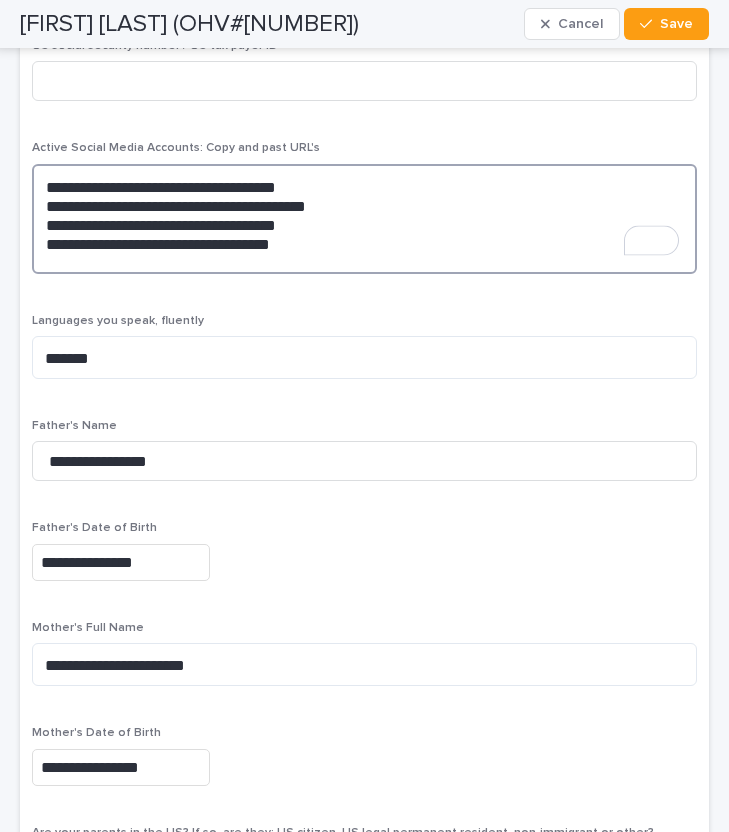 scroll, scrollTop: 5884, scrollLeft: 0, axis: vertical 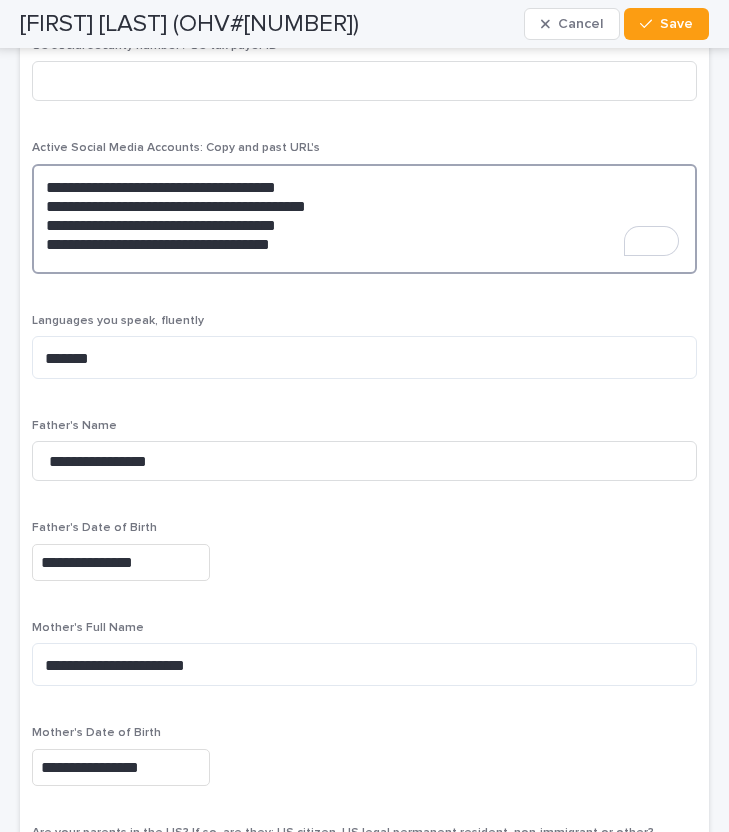 click on "**********" at bounding box center (364, 219) 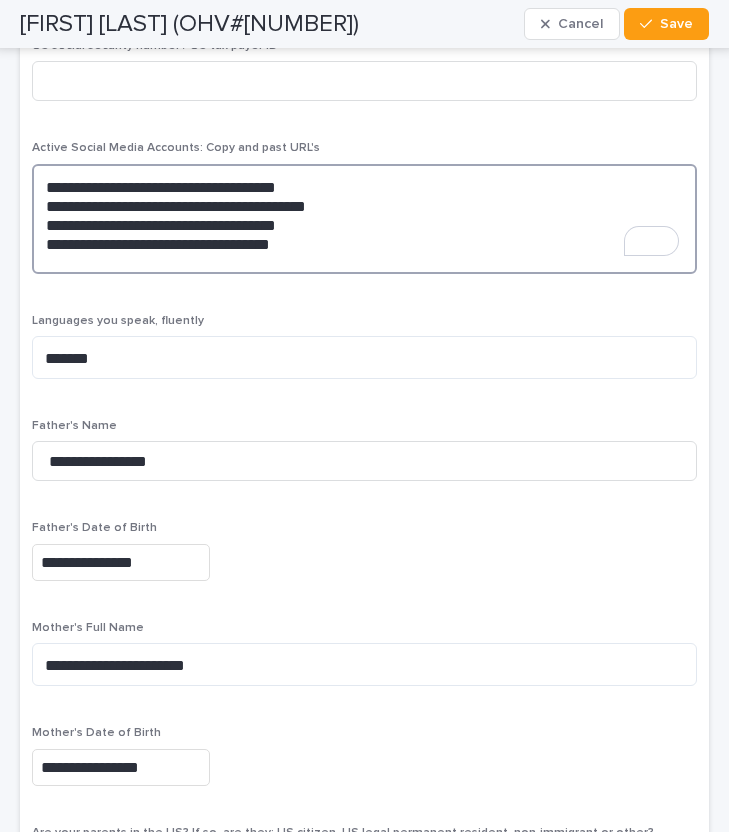 click on "**********" at bounding box center (364, 219) 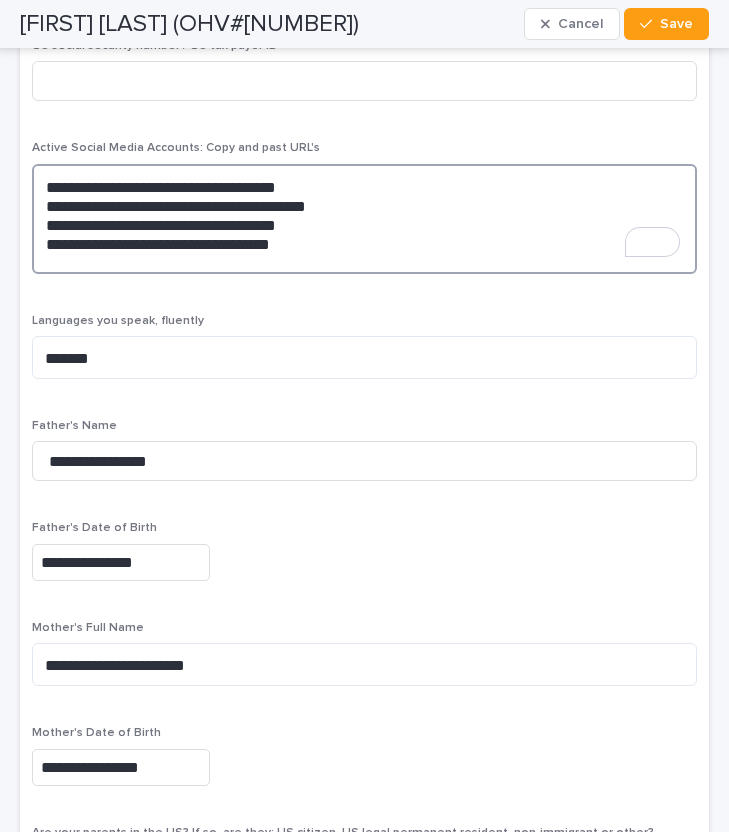 click on "**********" at bounding box center (364, 219) 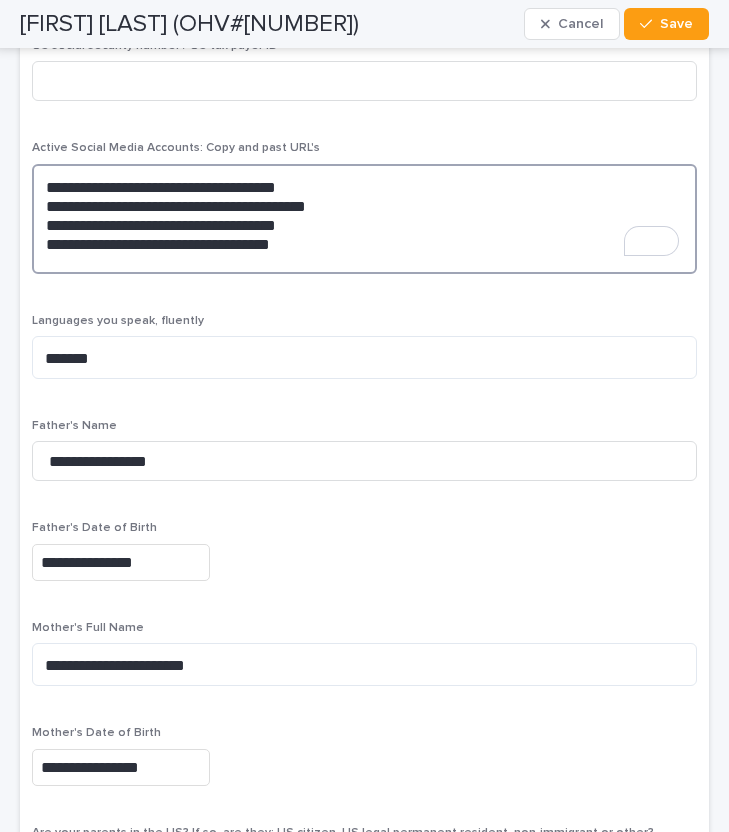 click on "**********" at bounding box center (364, 219) 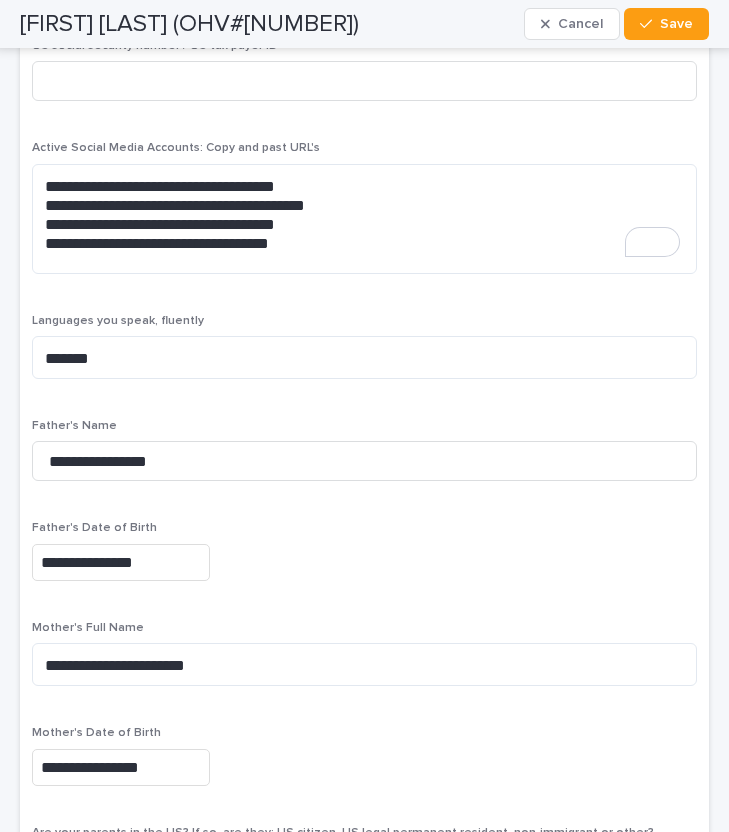 scroll, scrollTop: 5380, scrollLeft: 0, axis: vertical 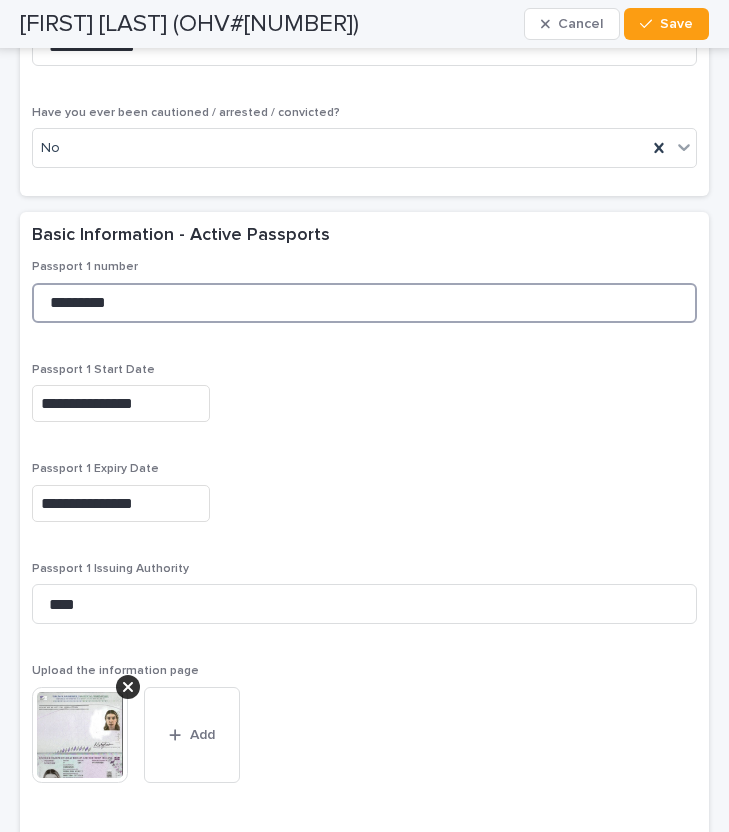 click on "*********" at bounding box center [364, 303] 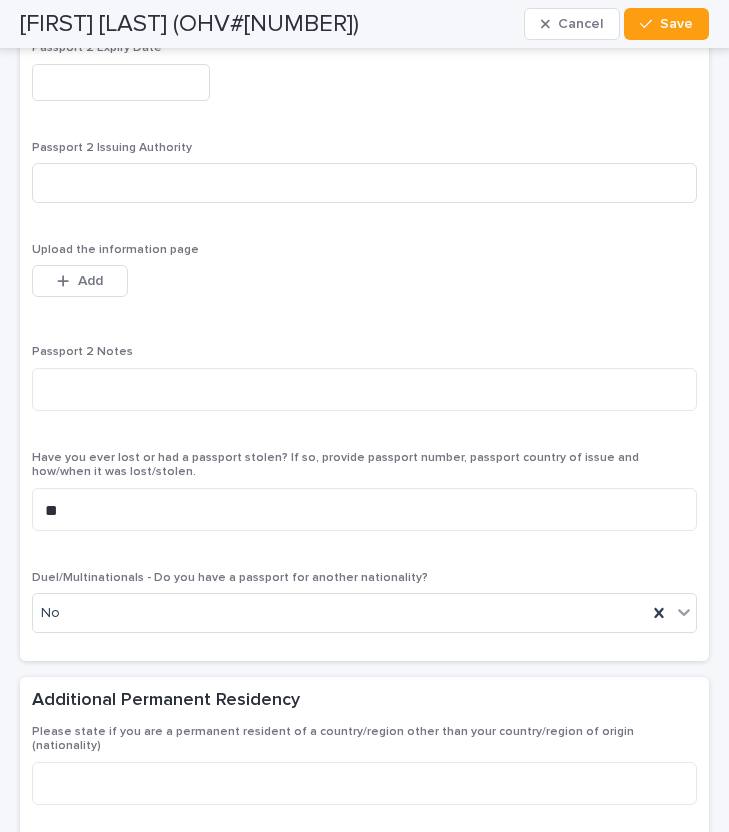 scroll, scrollTop: 3904, scrollLeft: 0, axis: vertical 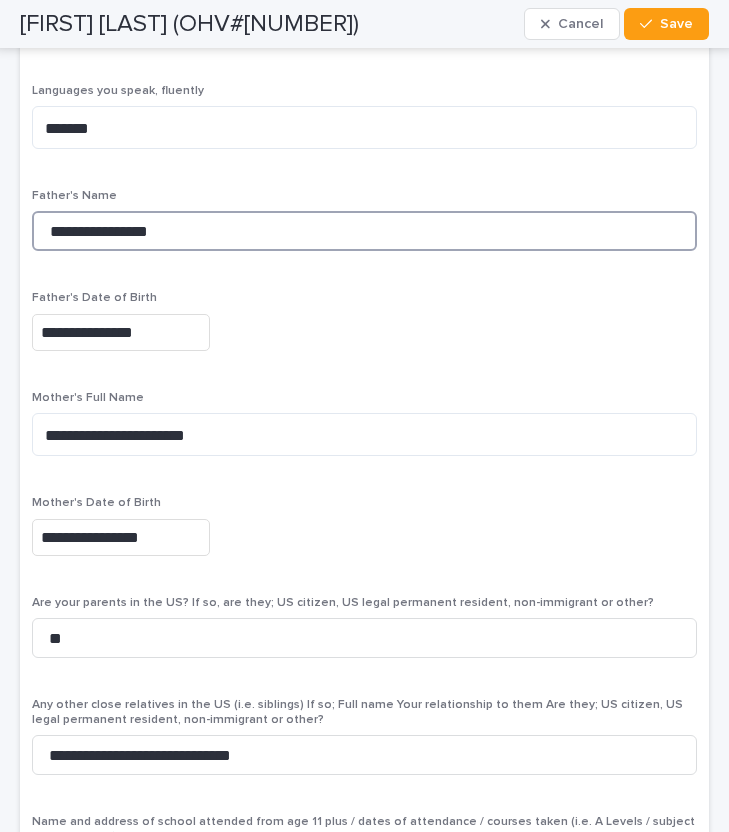 click on "**********" at bounding box center (364, 231) 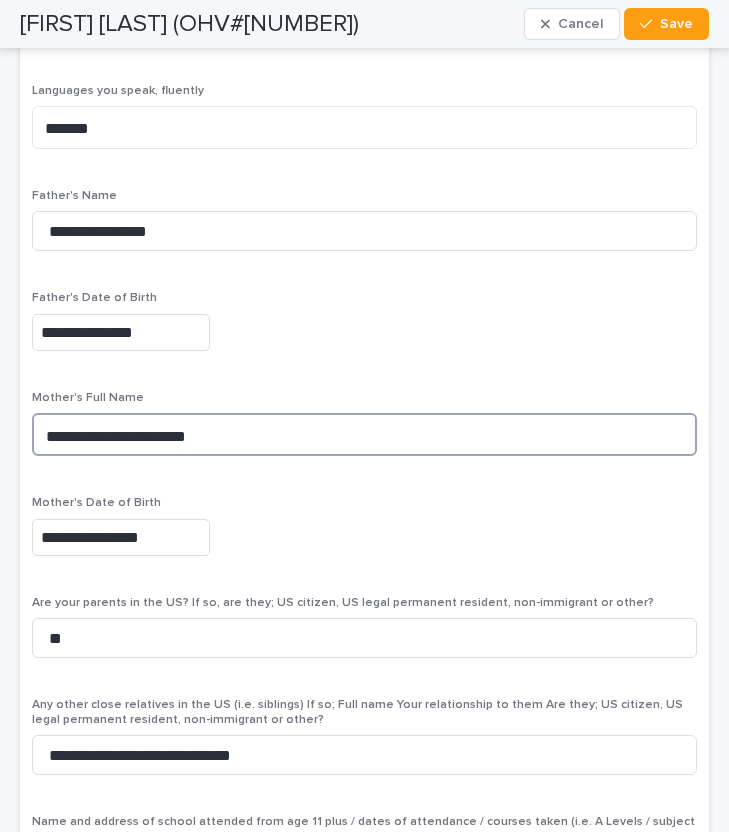 click on "**********" at bounding box center [364, 434] 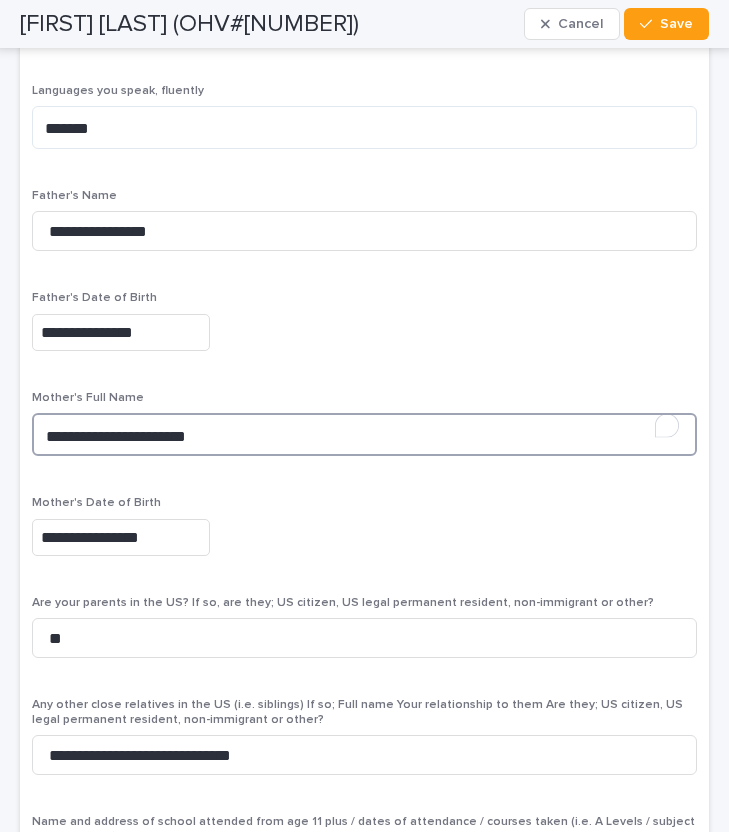click on "**********" at bounding box center [364, 434] 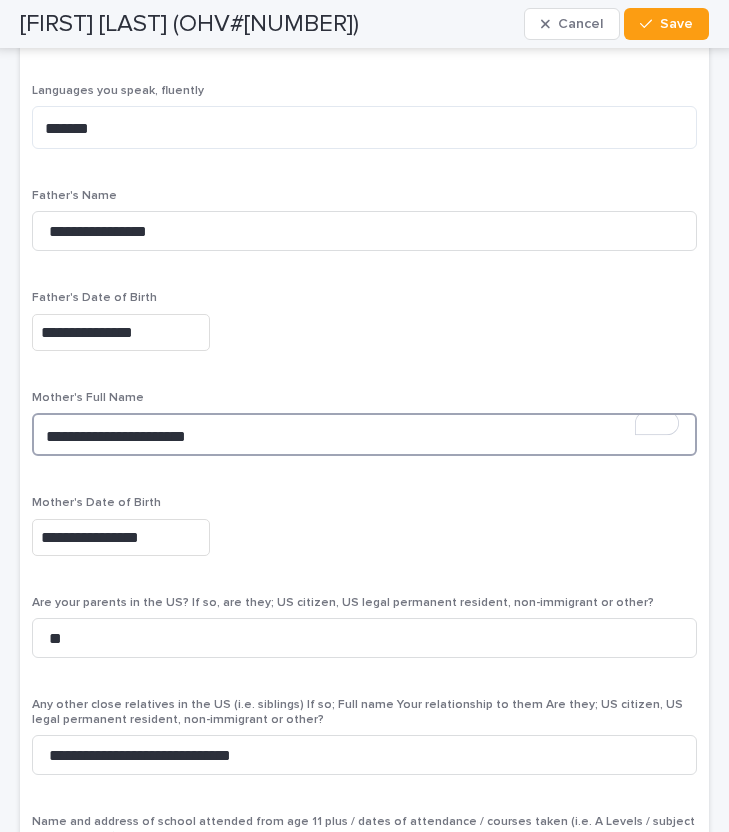 click on "**********" at bounding box center [364, 434] 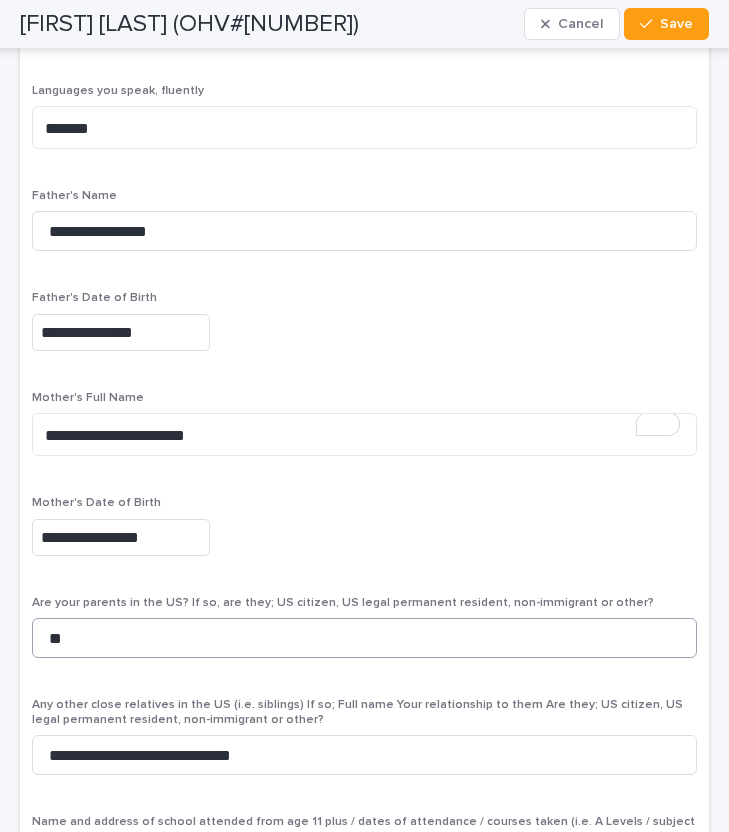 scroll, scrollTop: 6569, scrollLeft: 0, axis: vertical 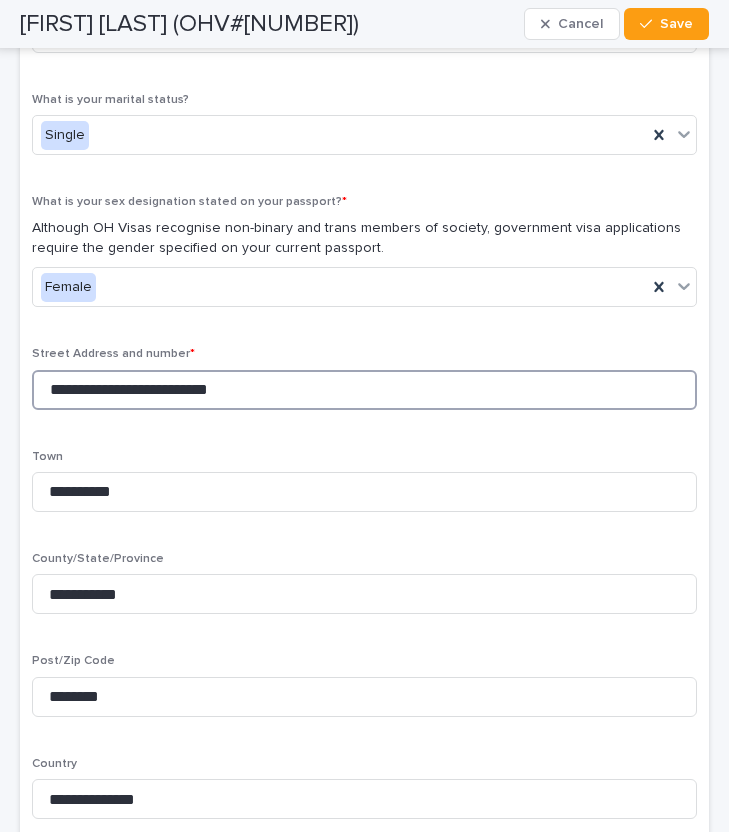 click on "**********" at bounding box center (364, 390) 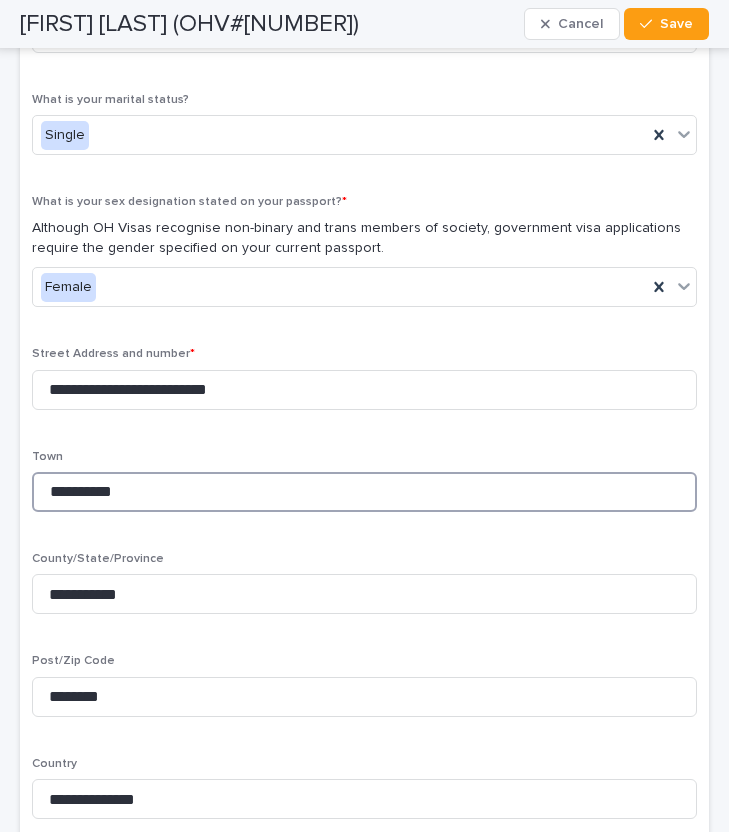 click on "**********" at bounding box center (364, 492) 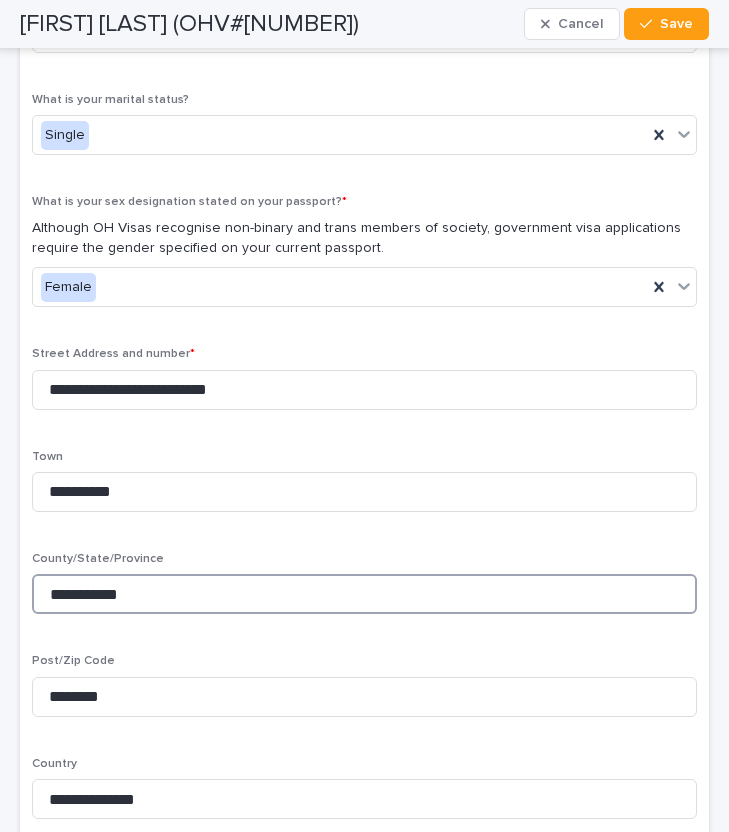 click on "**********" at bounding box center (364, 594) 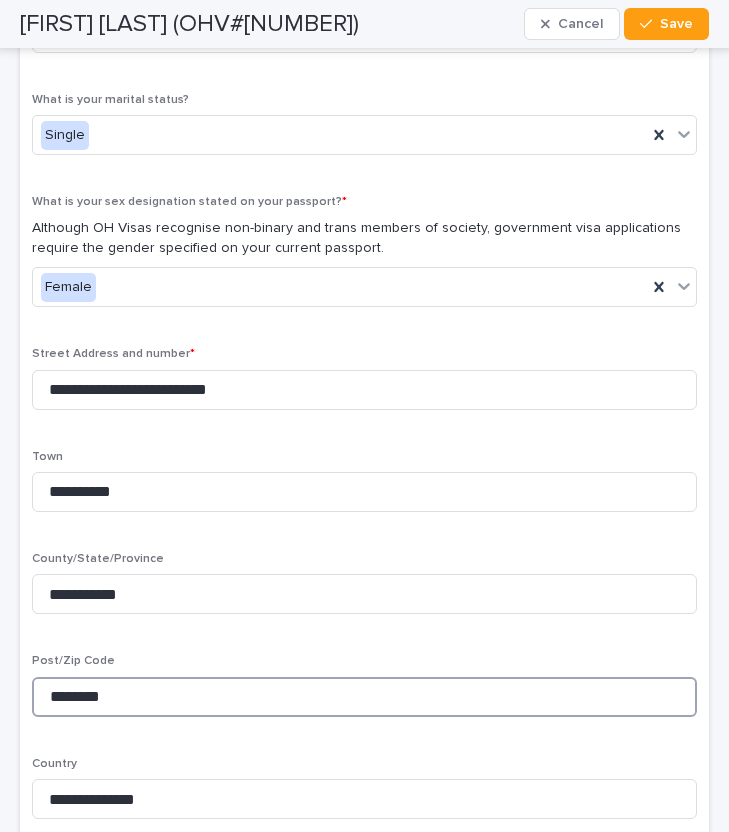 click on "********" at bounding box center (364, 697) 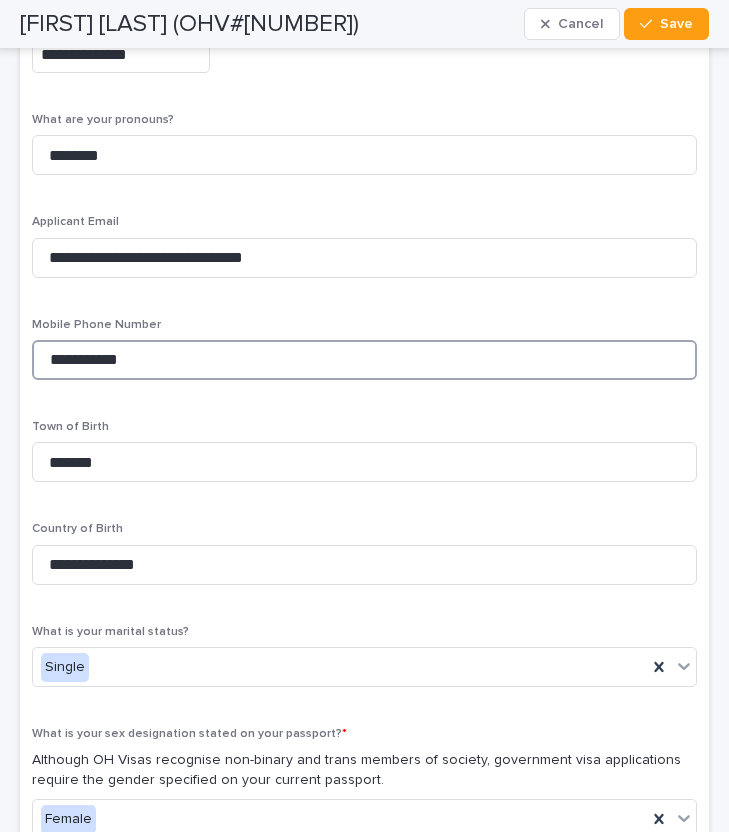 click on "**********" at bounding box center [364, 360] 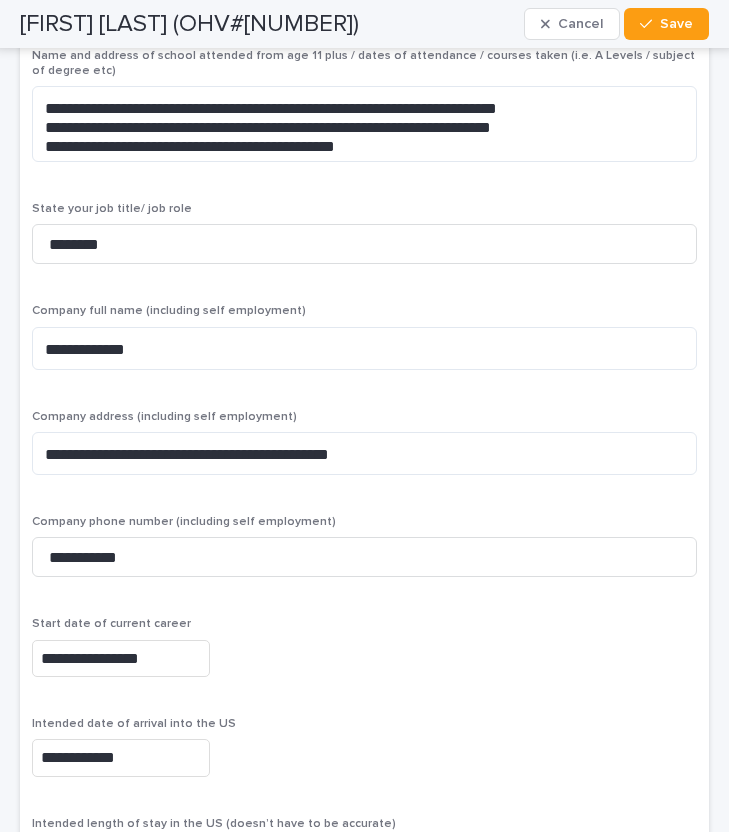 scroll, scrollTop: 6940, scrollLeft: 0, axis: vertical 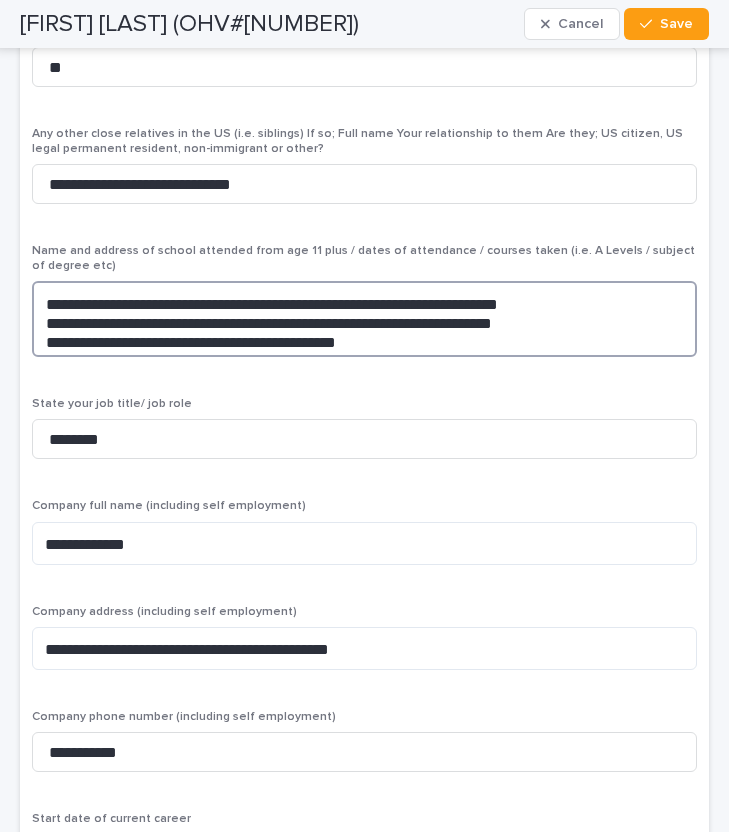 click on "**********" at bounding box center (364, 319) 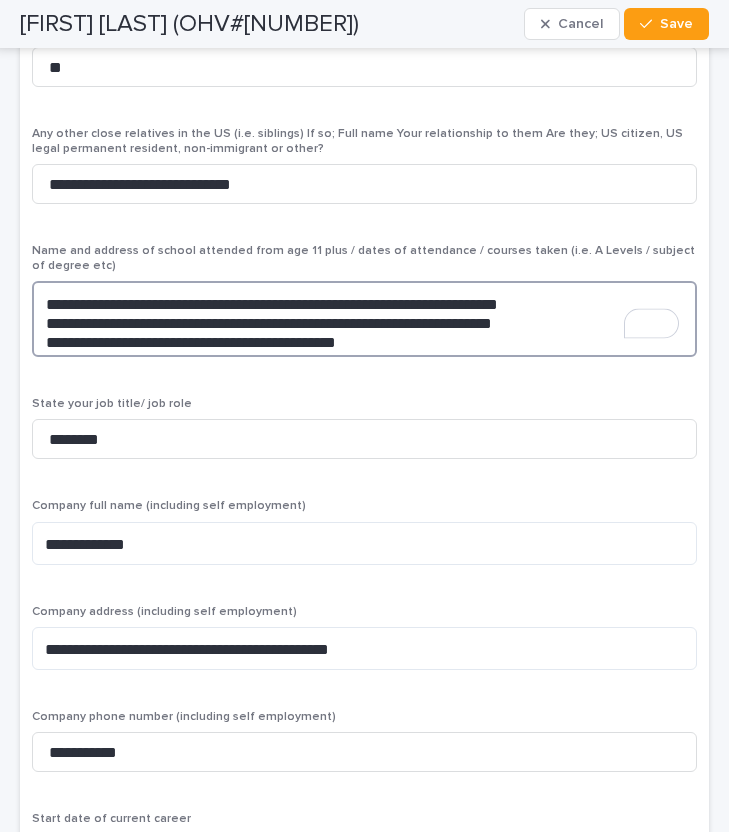 scroll, scrollTop: 6685, scrollLeft: 0, axis: vertical 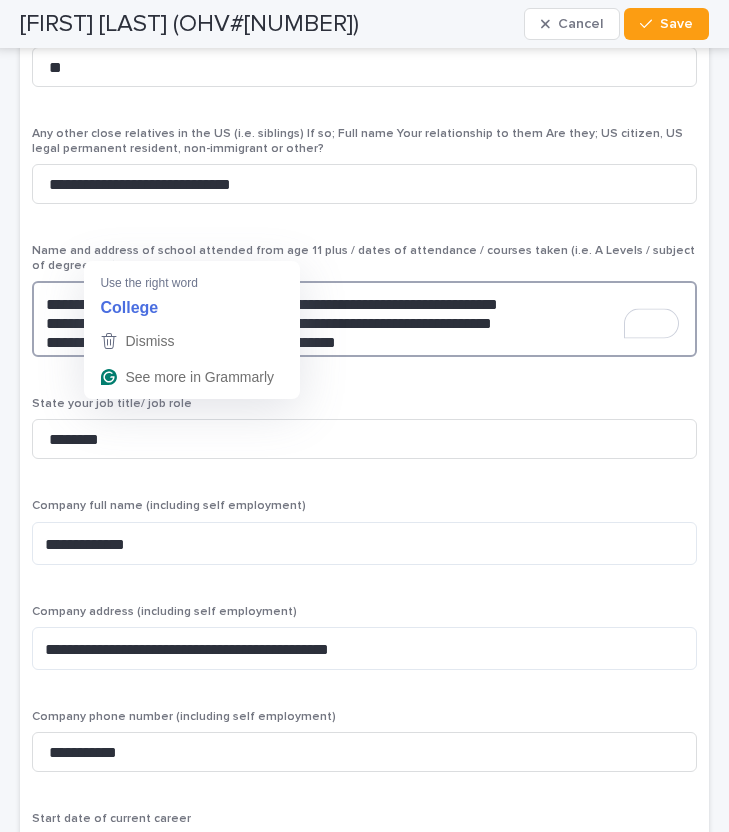 drag, startPoint x: 68, startPoint y: 248, endPoint x: 120, endPoint y: 247, distance: 52.009613 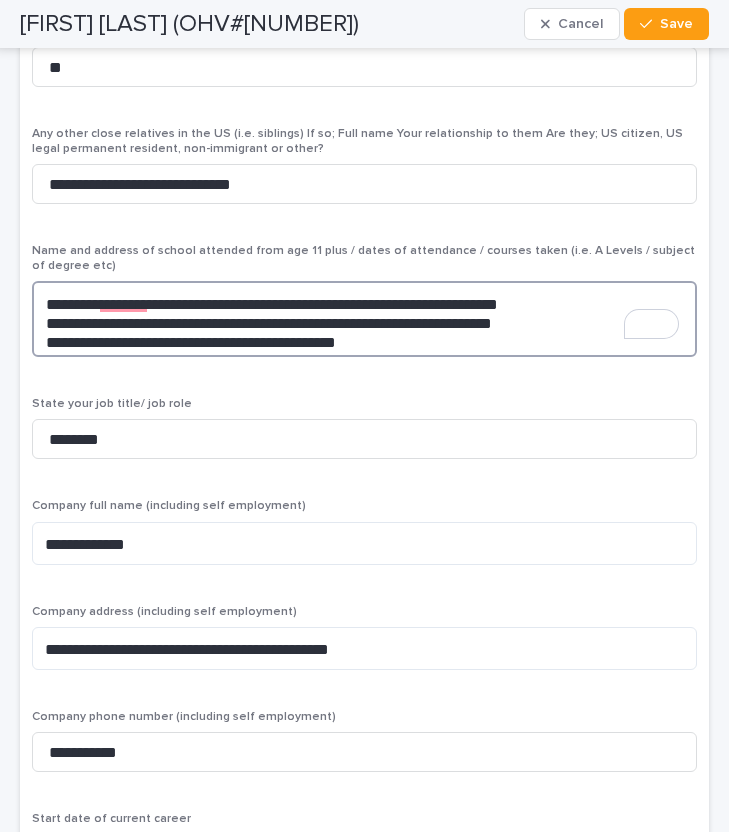 click on "**********" at bounding box center (364, 319) 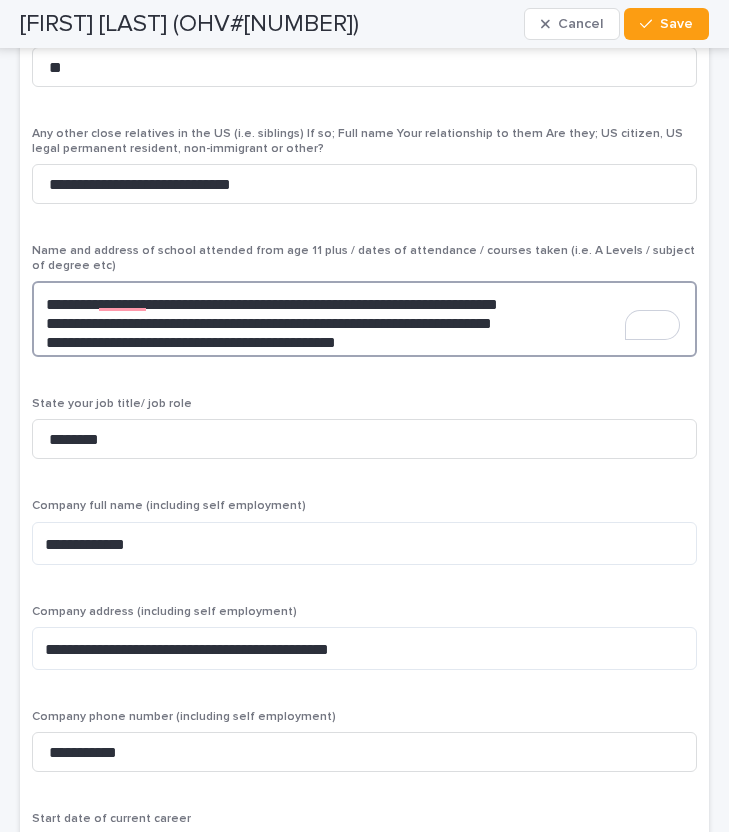 click on "**********" at bounding box center (364, 319) 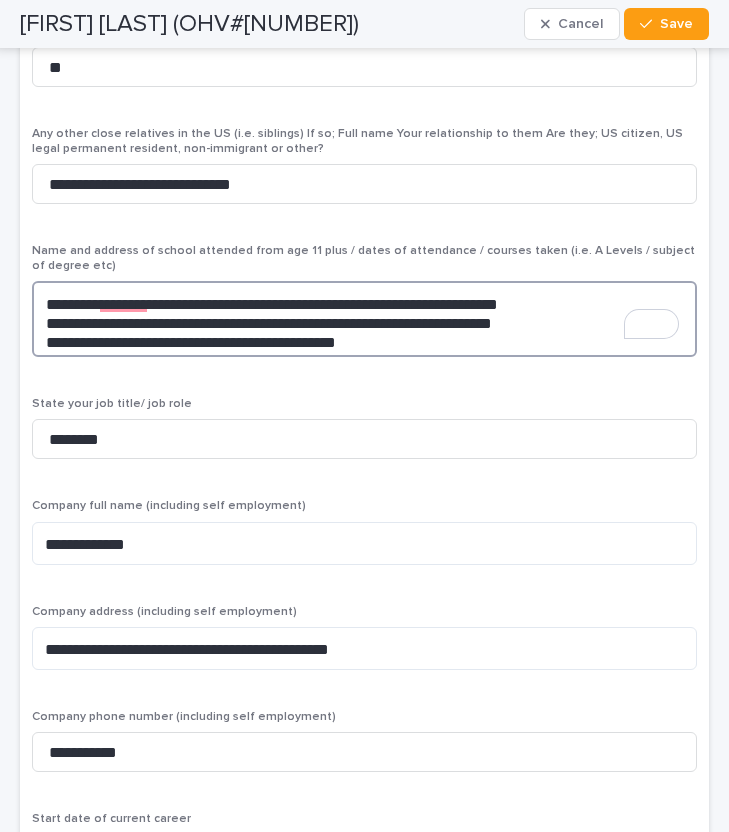drag, startPoint x: 404, startPoint y: 247, endPoint x: 433, endPoint y: 247, distance: 29 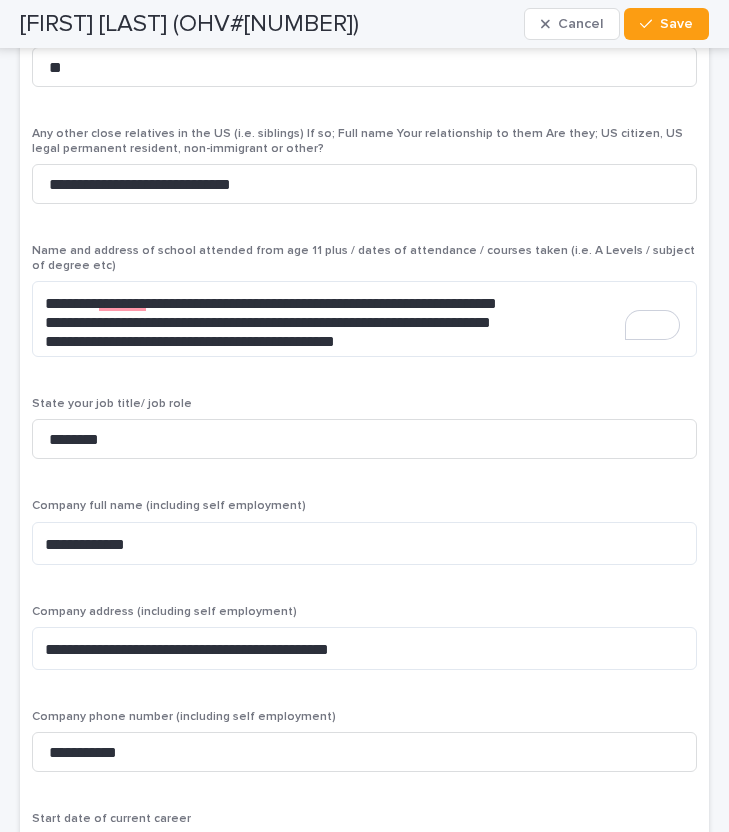 scroll, scrollTop: 6241, scrollLeft: 0, axis: vertical 